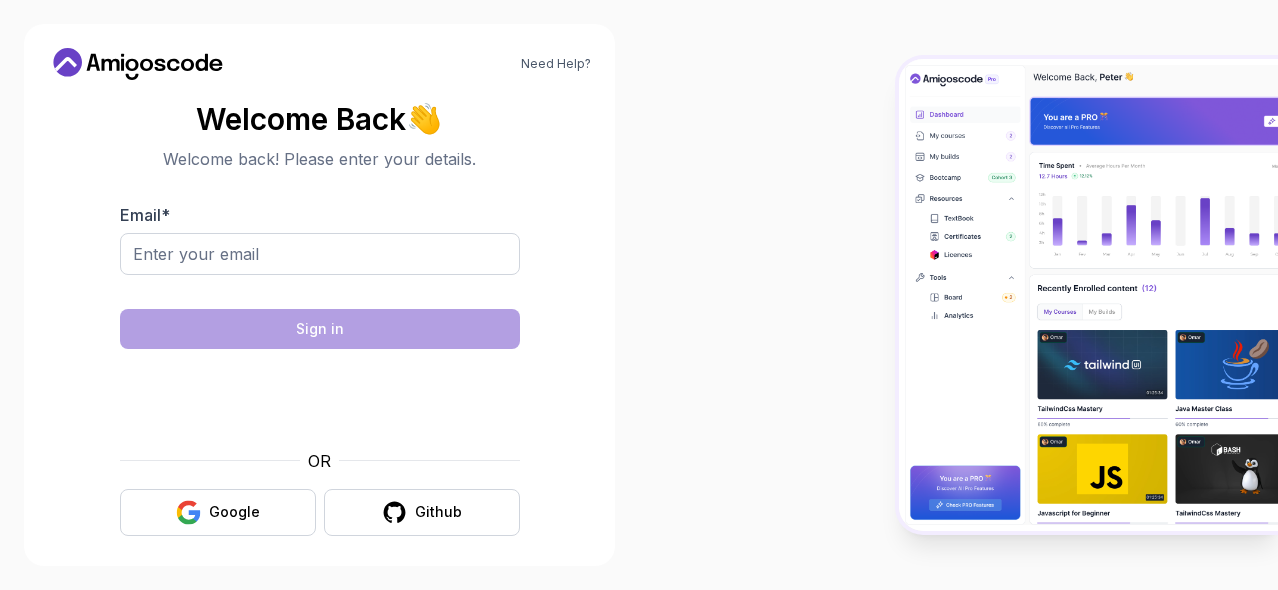 click on "Email *" at bounding box center (320, 254) 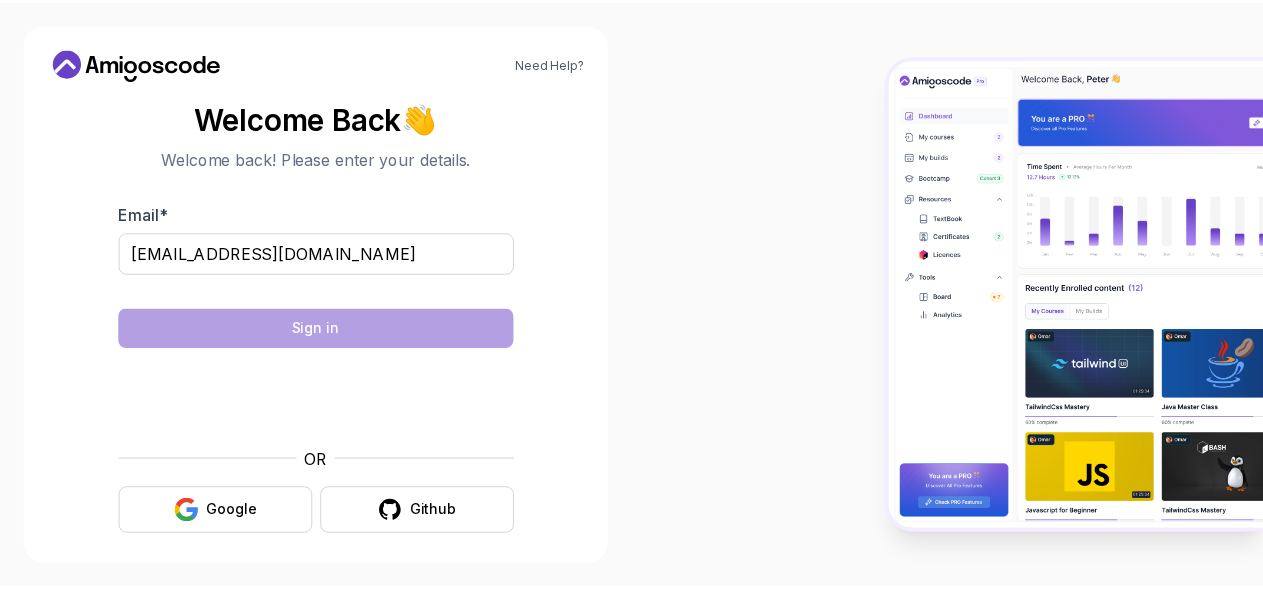 scroll, scrollTop: 8, scrollLeft: 0, axis: vertical 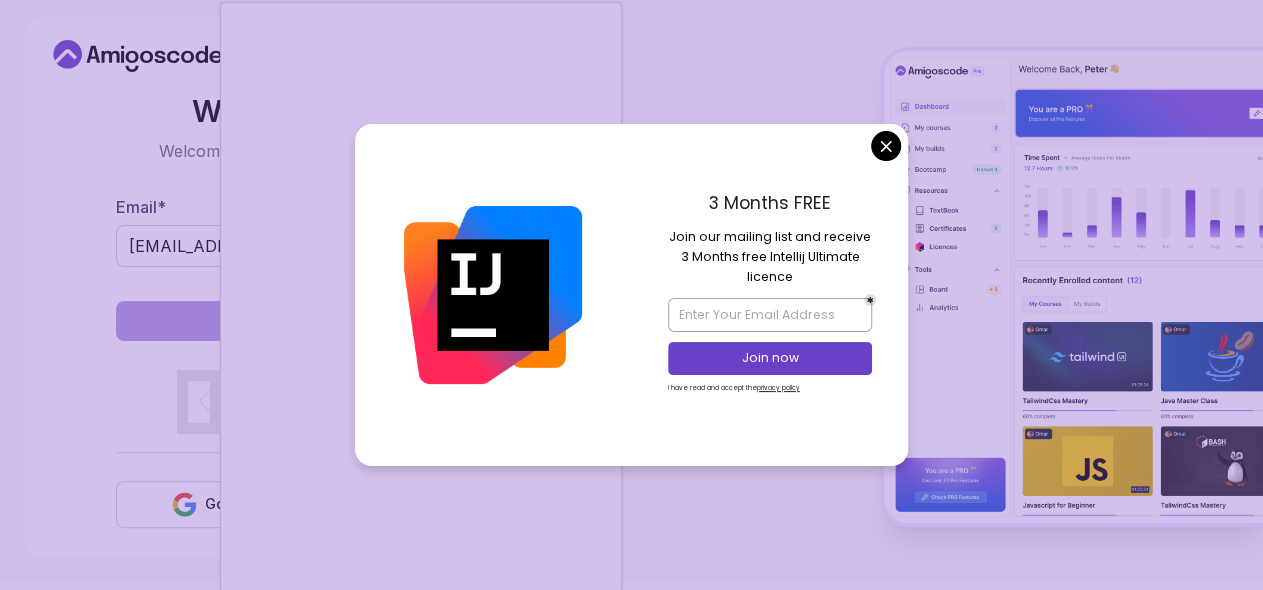 click at bounding box center [493, 295] 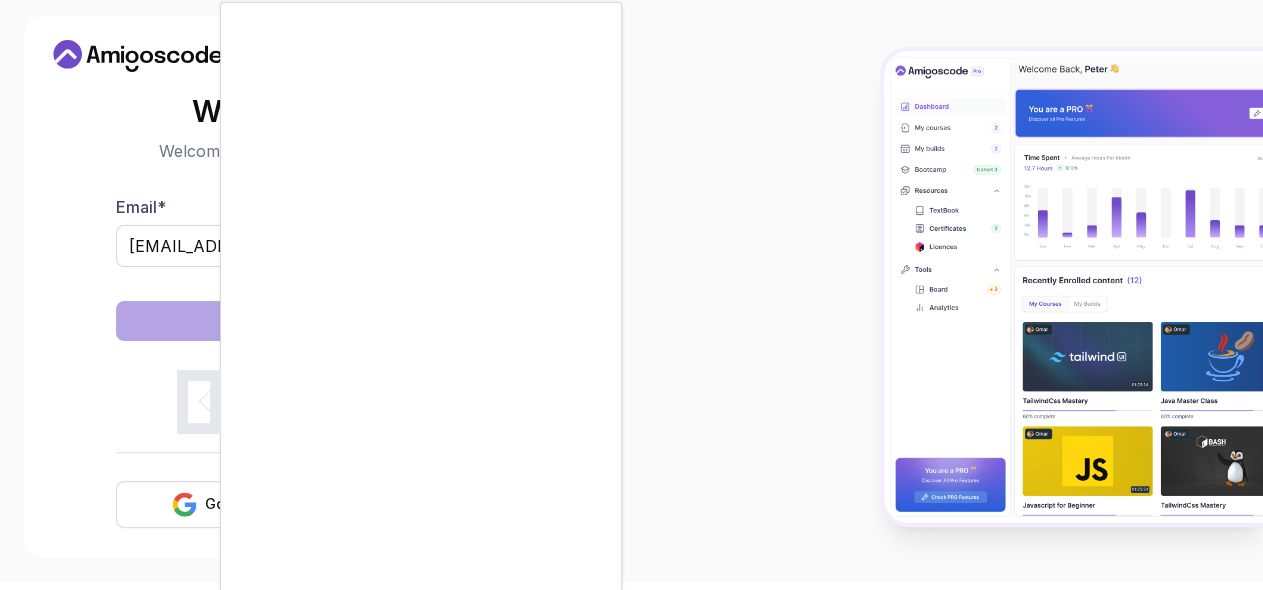 click on "Need Help? Welcome Back 👋 Welcome back! Please enter your details. Email * abenezerdestamulugeta@gmail.com Sign in OR Google Github" at bounding box center [631, 287] 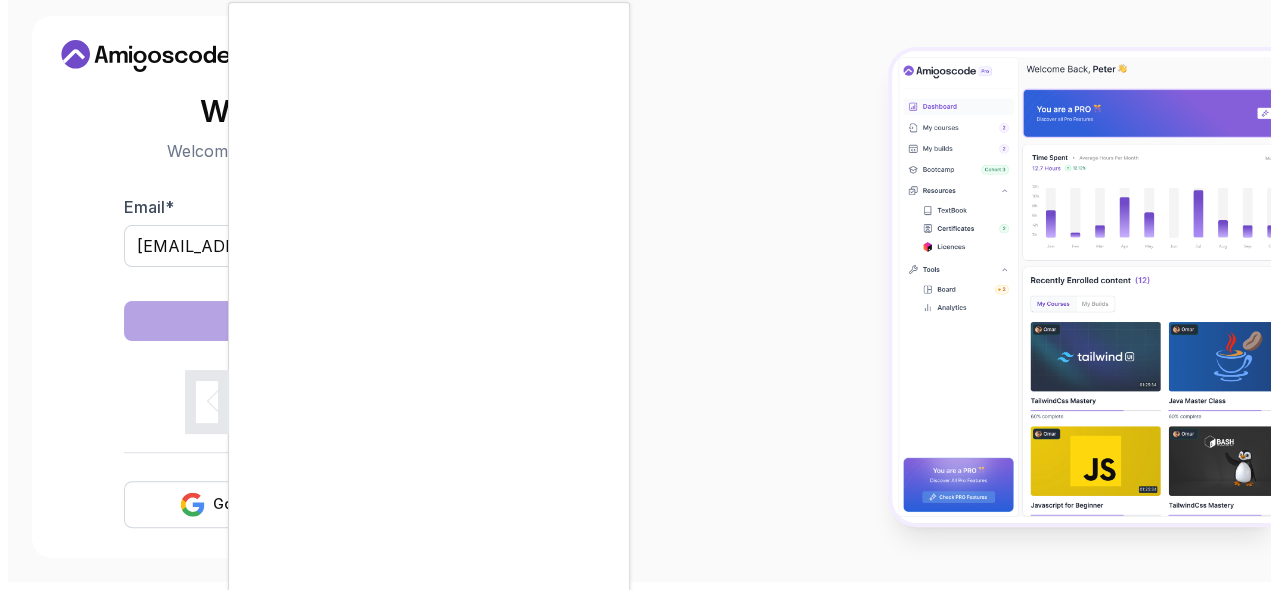 scroll, scrollTop: 0, scrollLeft: 0, axis: both 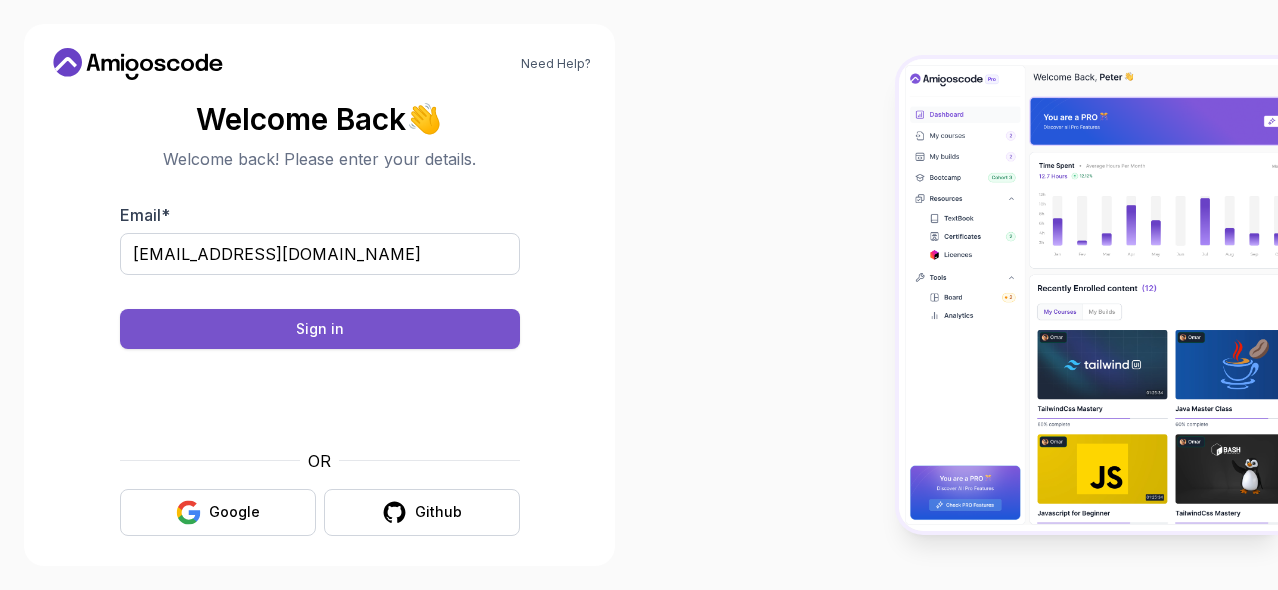 click on "Sign in" at bounding box center [320, 329] 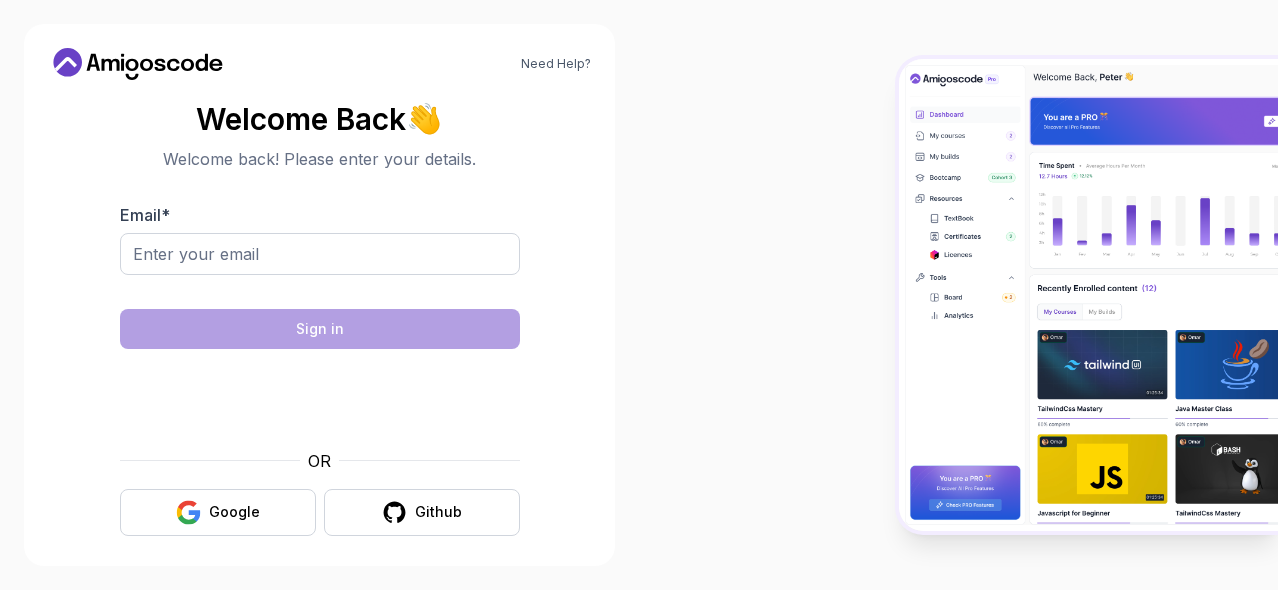 scroll, scrollTop: 0, scrollLeft: 0, axis: both 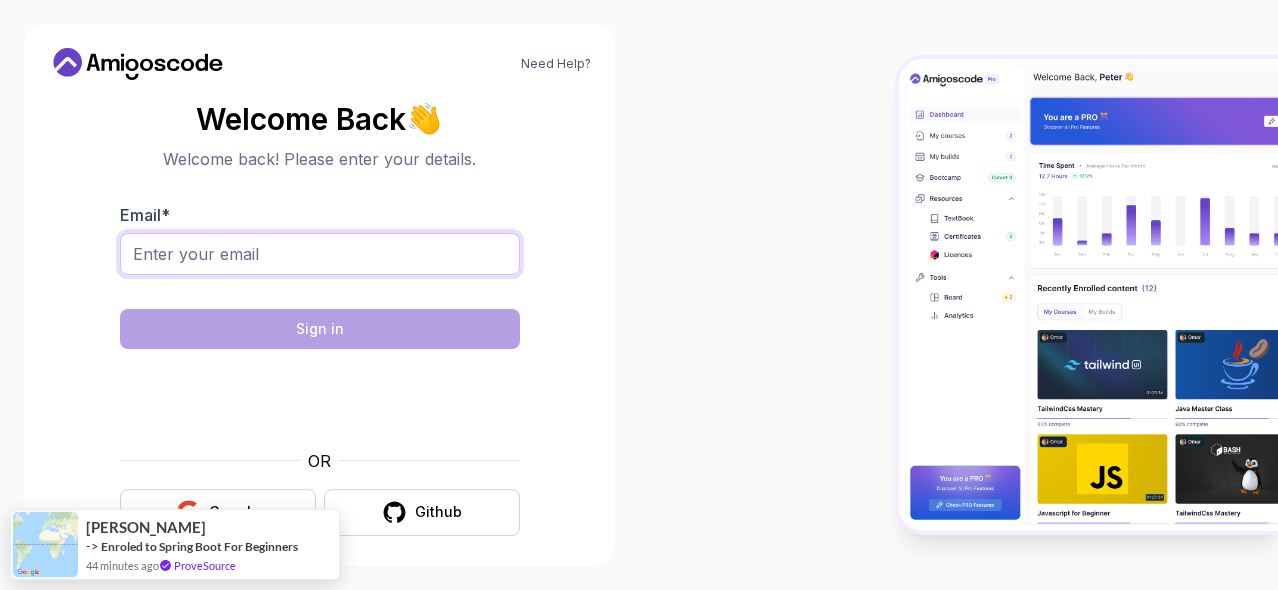 click on "Email *" at bounding box center (320, 254) 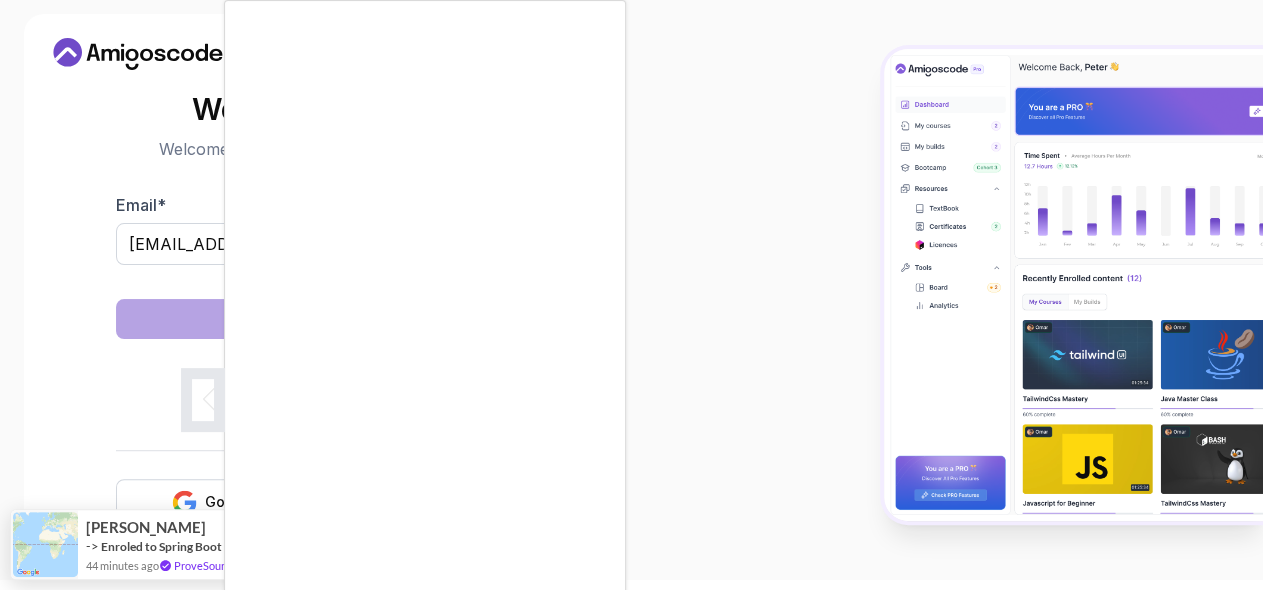 scroll, scrollTop: 8, scrollLeft: 0, axis: vertical 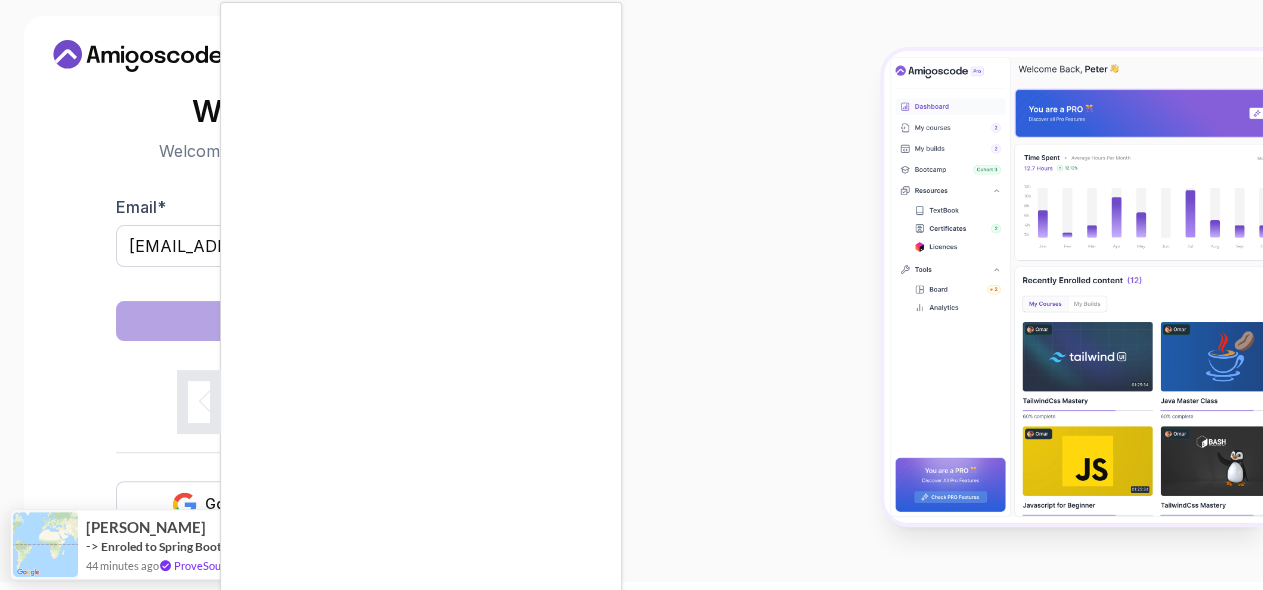 click at bounding box center (631, 295) 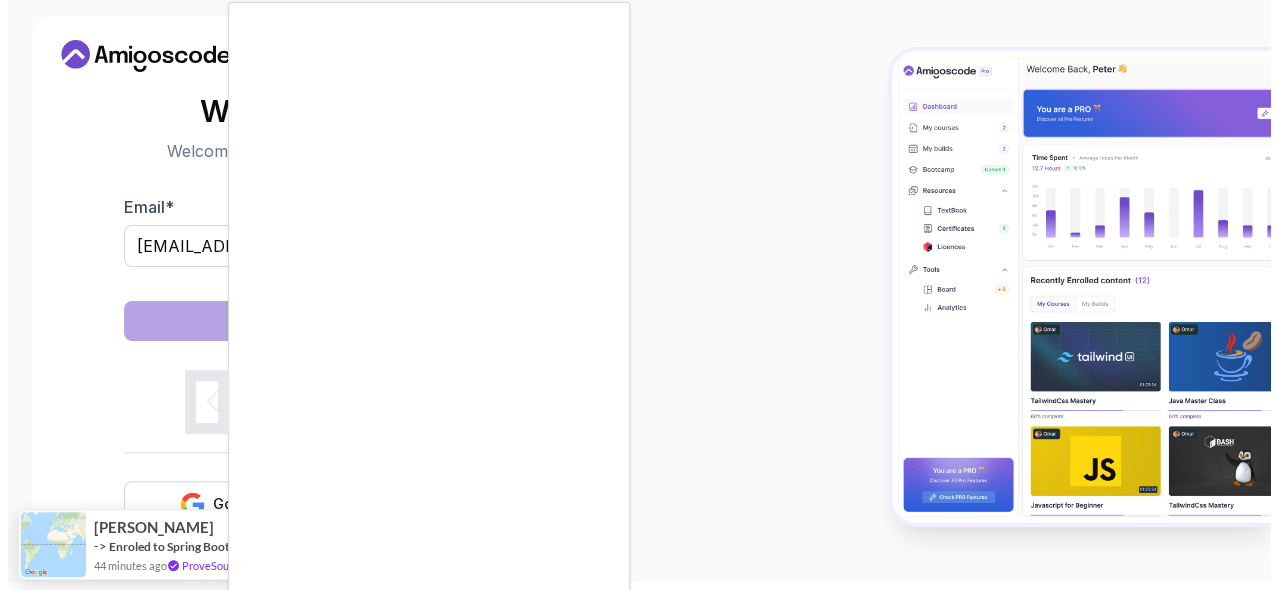 scroll, scrollTop: 0, scrollLeft: 0, axis: both 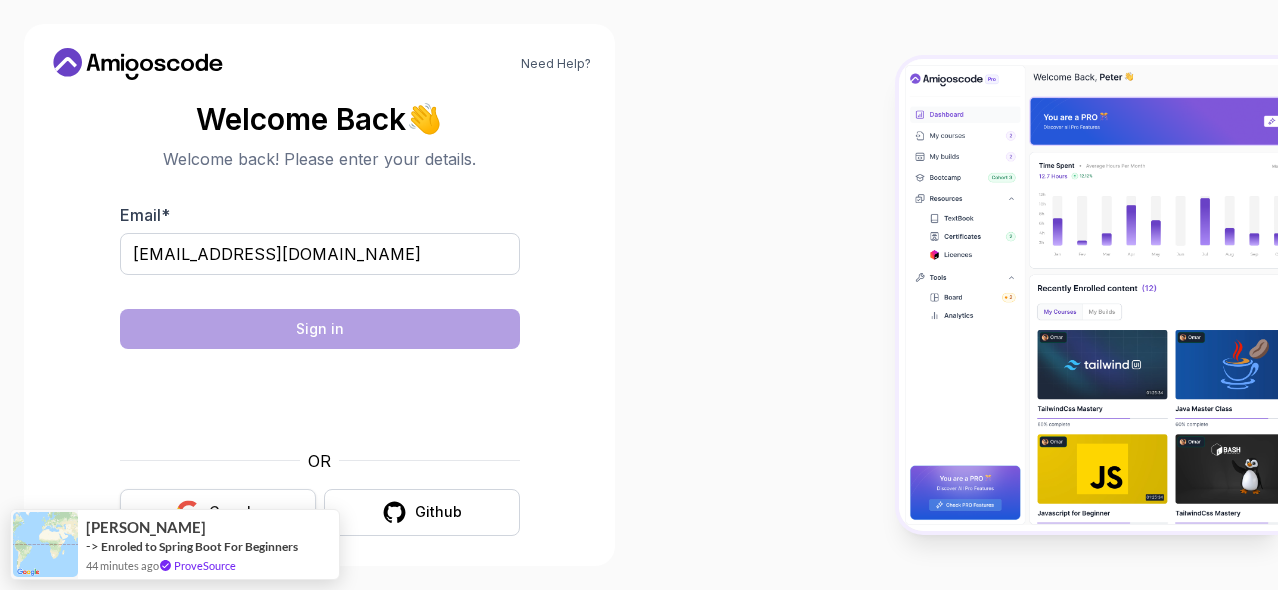 click on "Google" at bounding box center (218, 512) 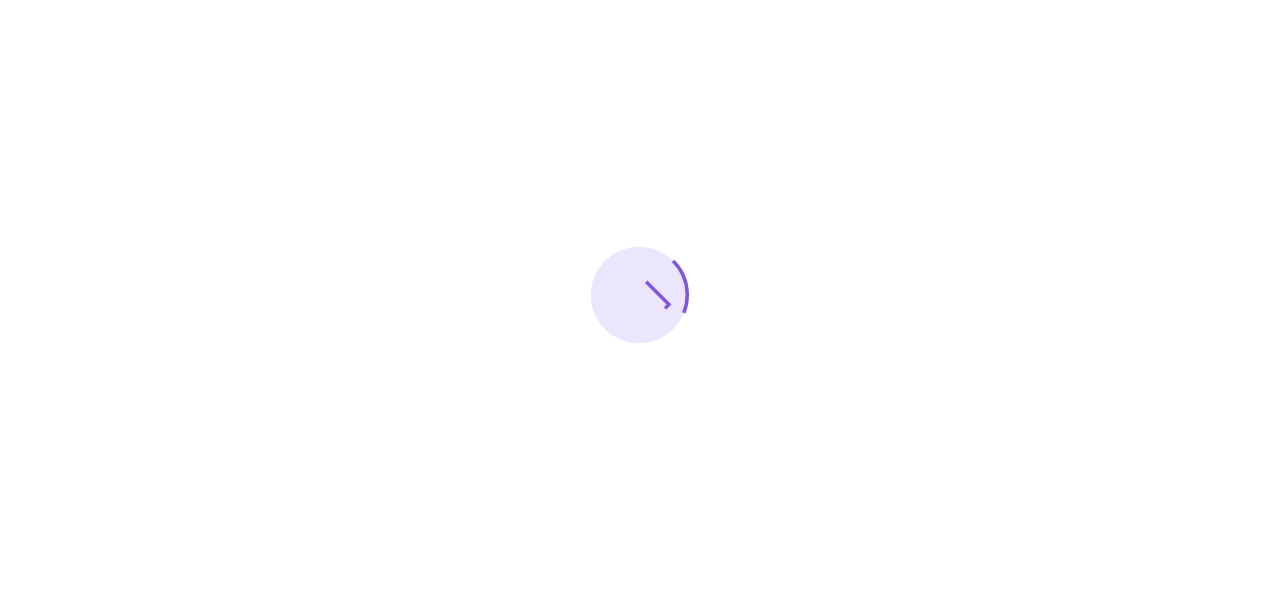 scroll, scrollTop: 0, scrollLeft: 0, axis: both 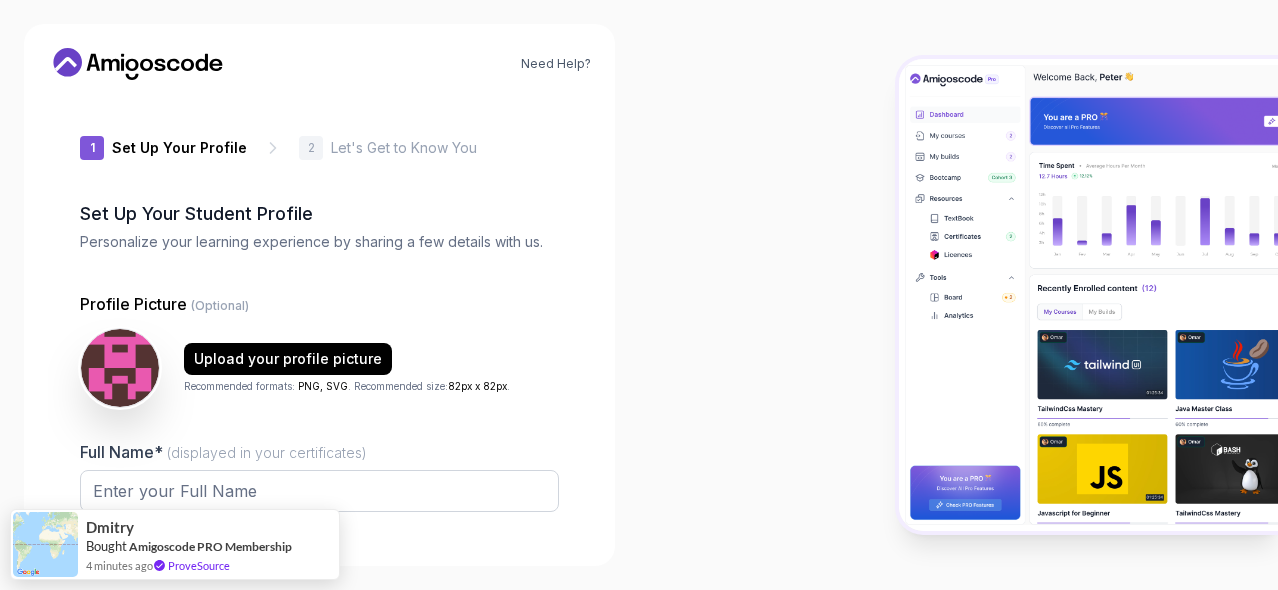 type on "swifteaglea5dcf" 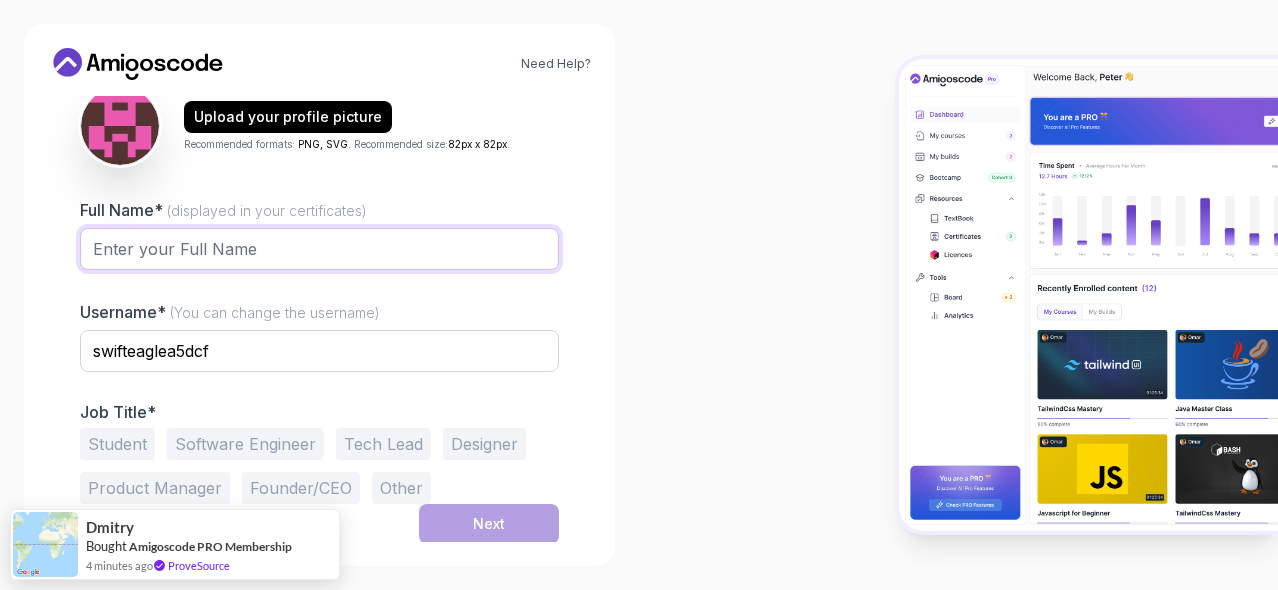 click on "Full Name*   (displayed in your certificates)" at bounding box center (319, 249) 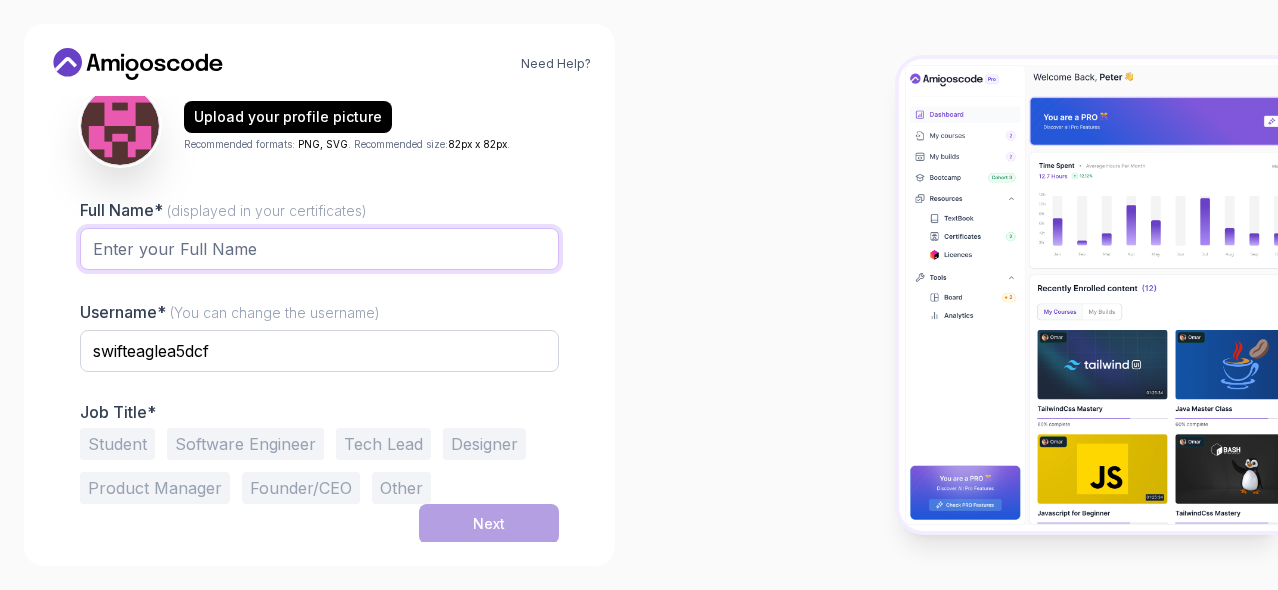 type on "Abenezer Desta" 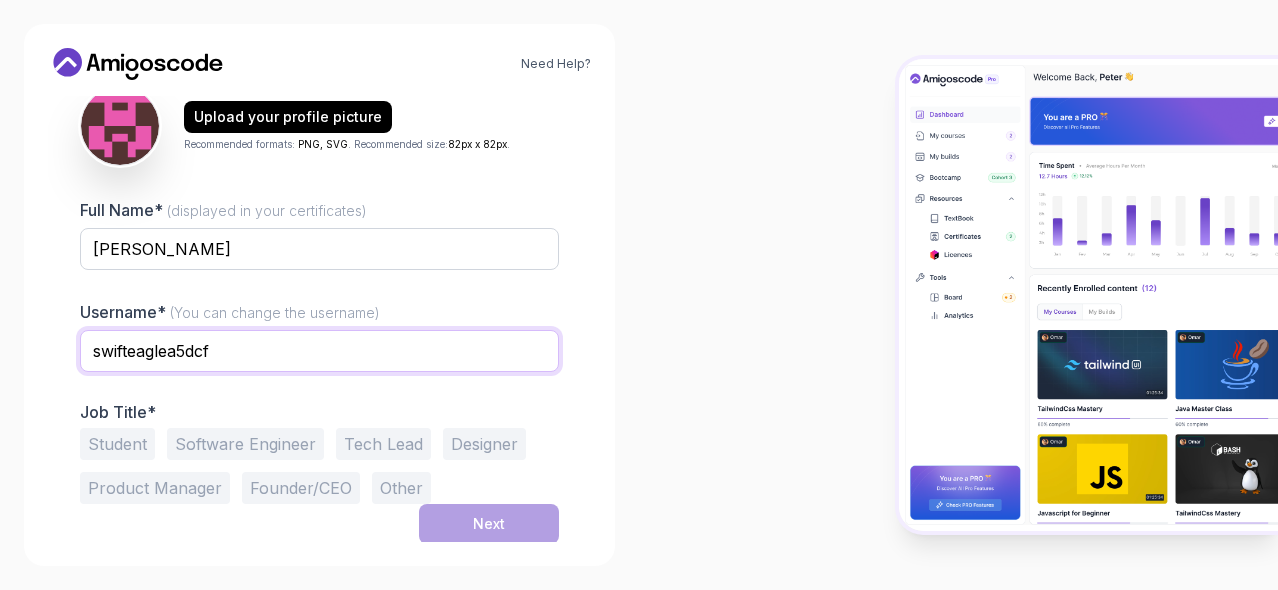 click on "swifteaglea5dcf" at bounding box center (319, 351) 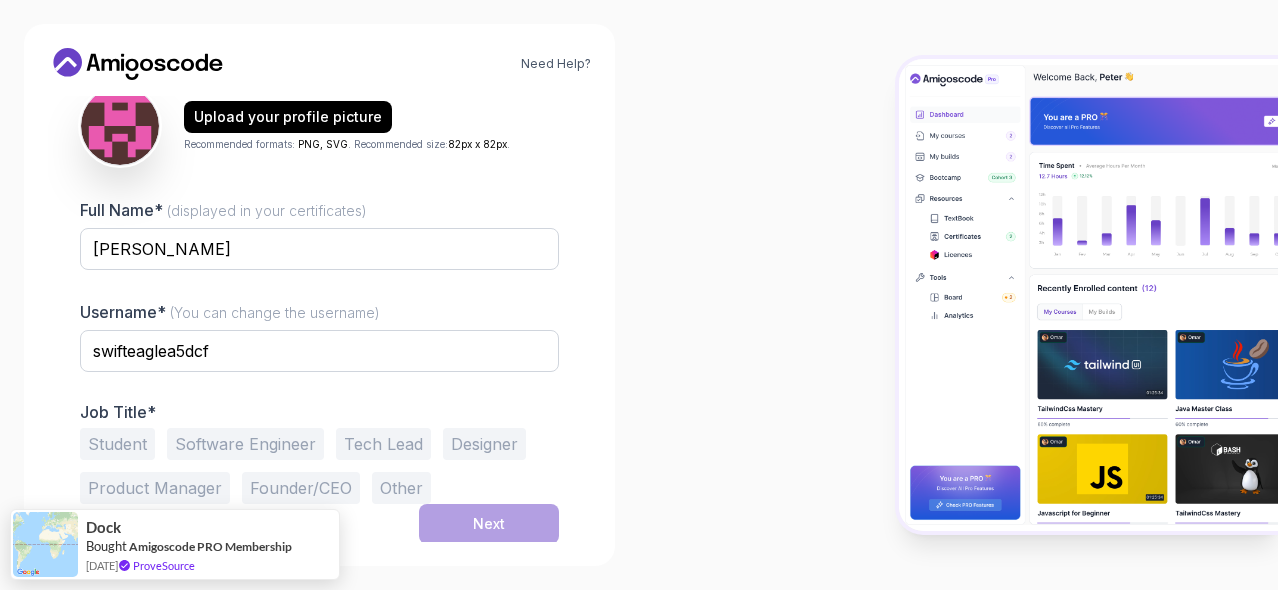 click on "Other" at bounding box center (401, 488) 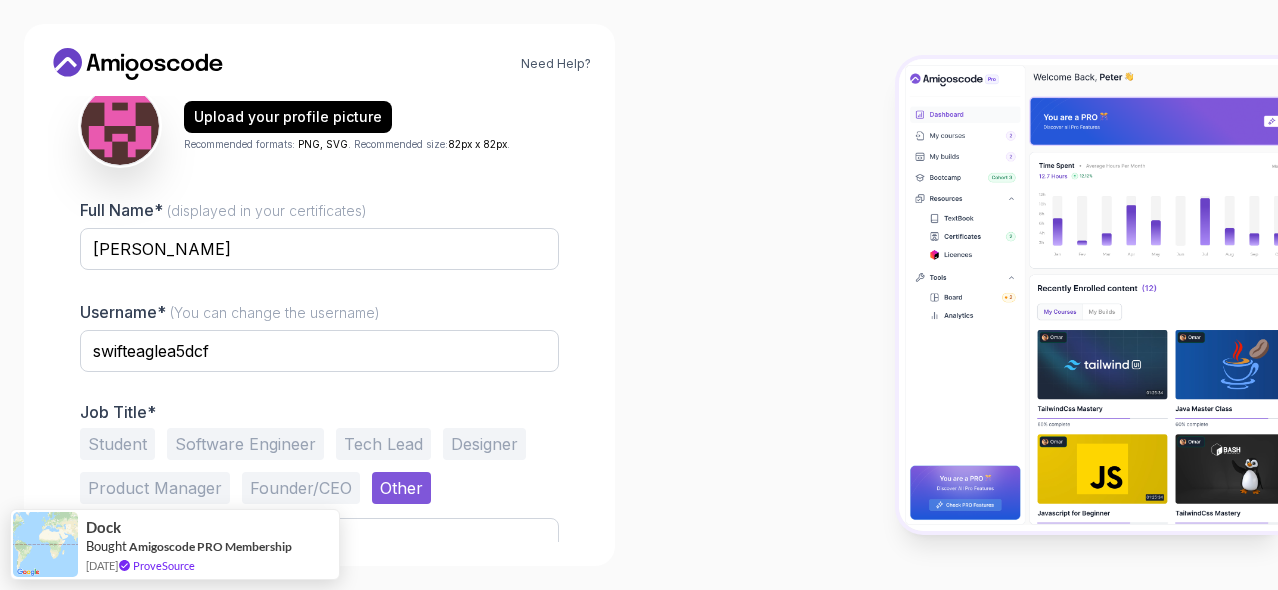 scroll, scrollTop: 320, scrollLeft: 0, axis: vertical 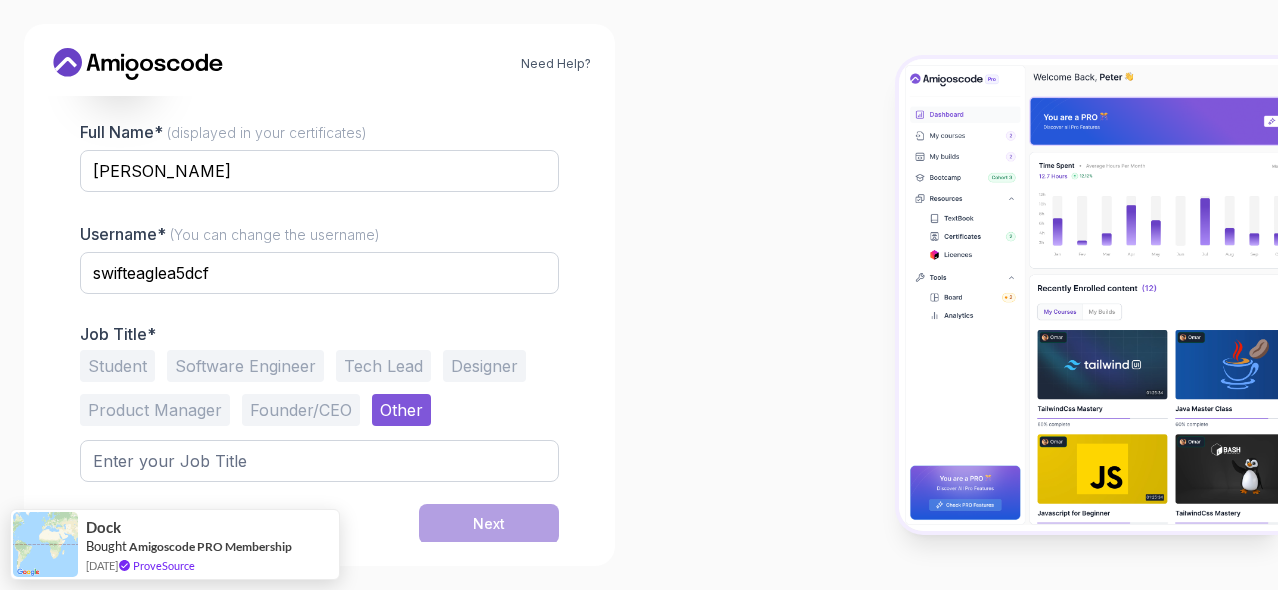 click on "Student" at bounding box center (117, 366) 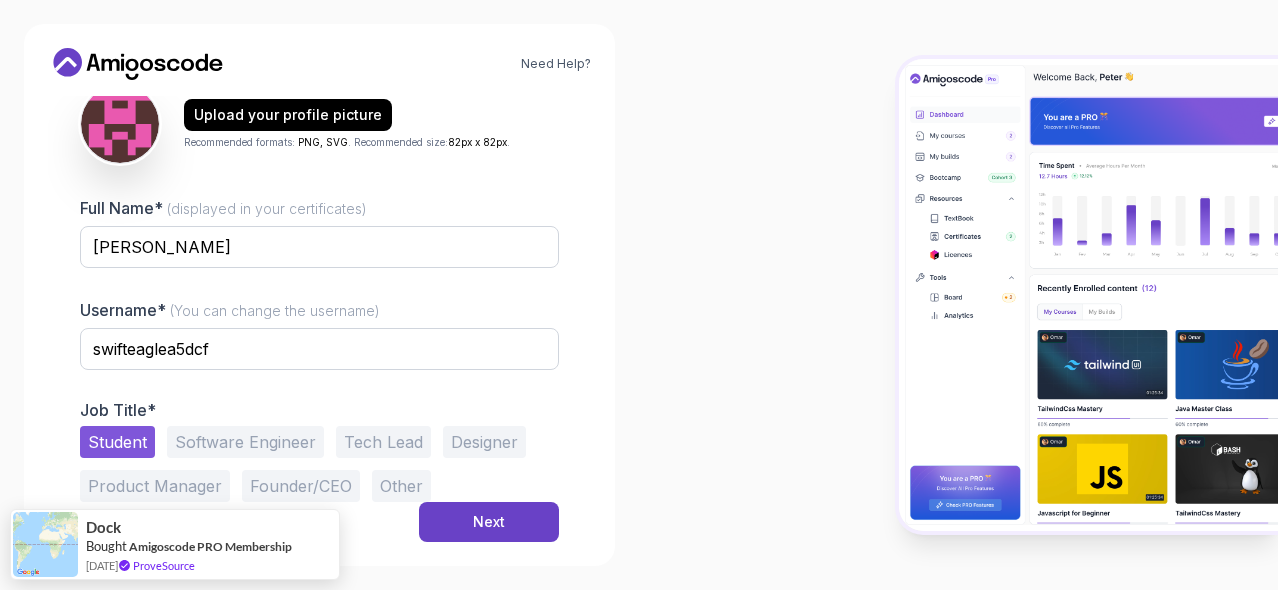 scroll, scrollTop: 242, scrollLeft: 0, axis: vertical 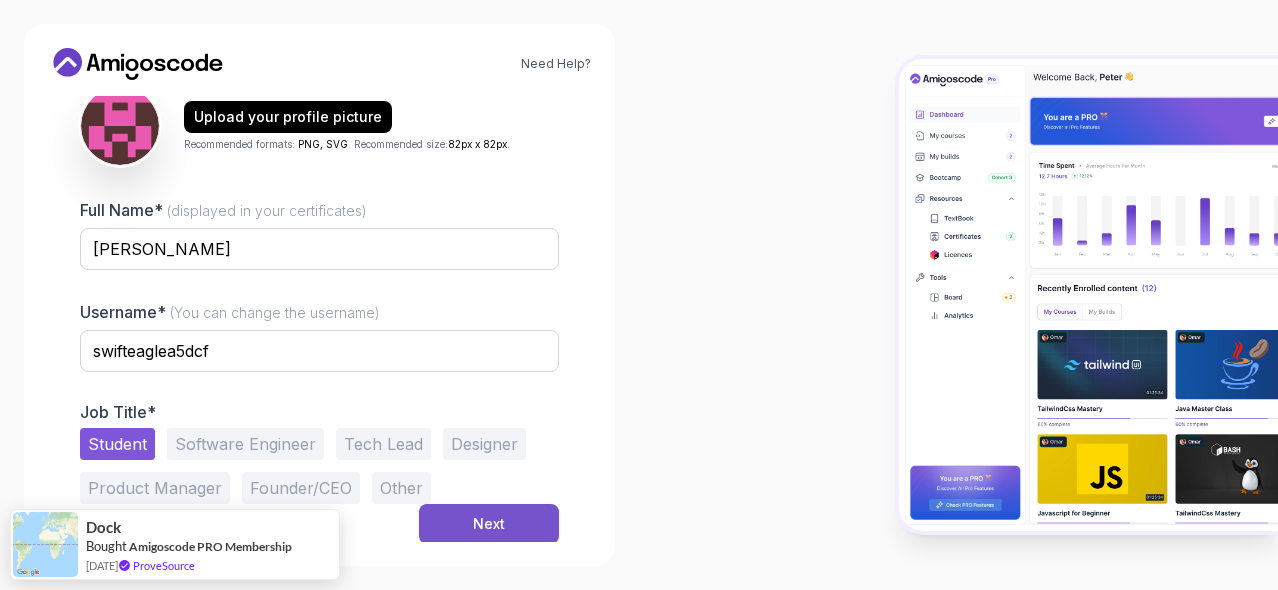 click on "Next" at bounding box center [489, 524] 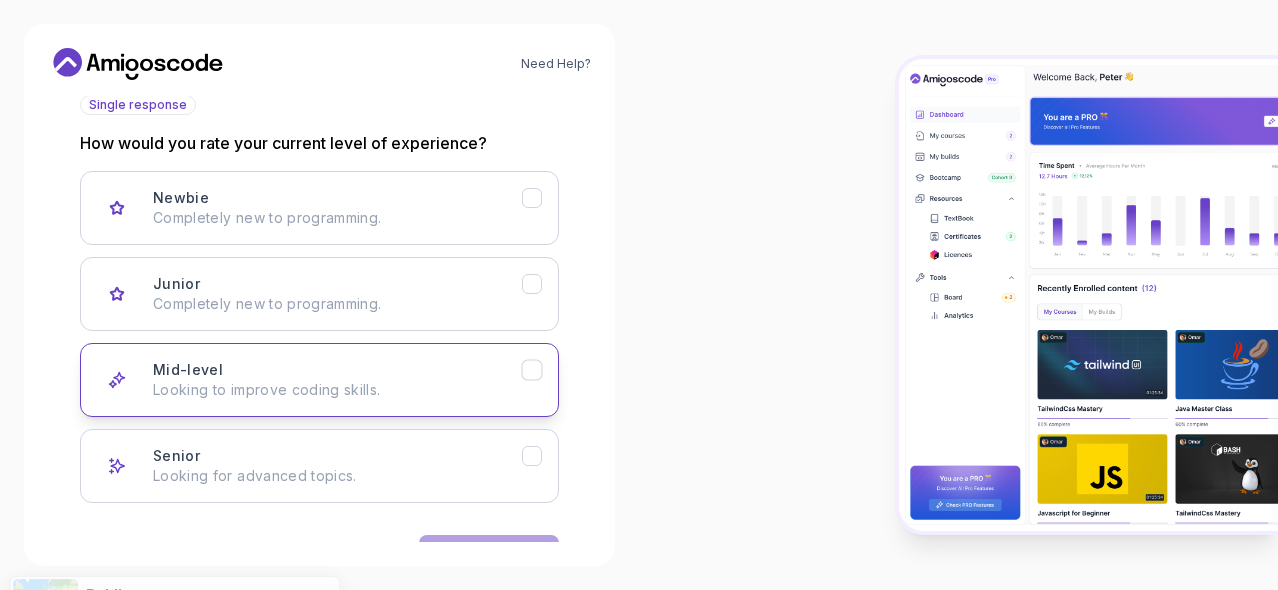 click on "Mid-level Looking to improve coding skills." at bounding box center (319, 380) 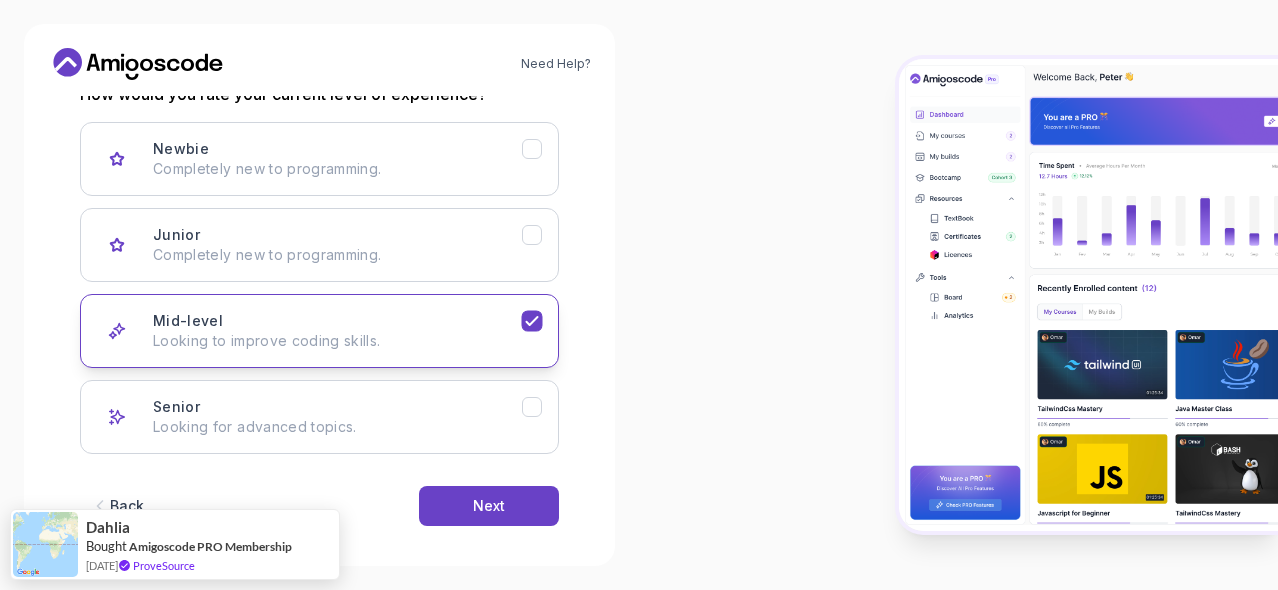 scroll, scrollTop: 304, scrollLeft: 0, axis: vertical 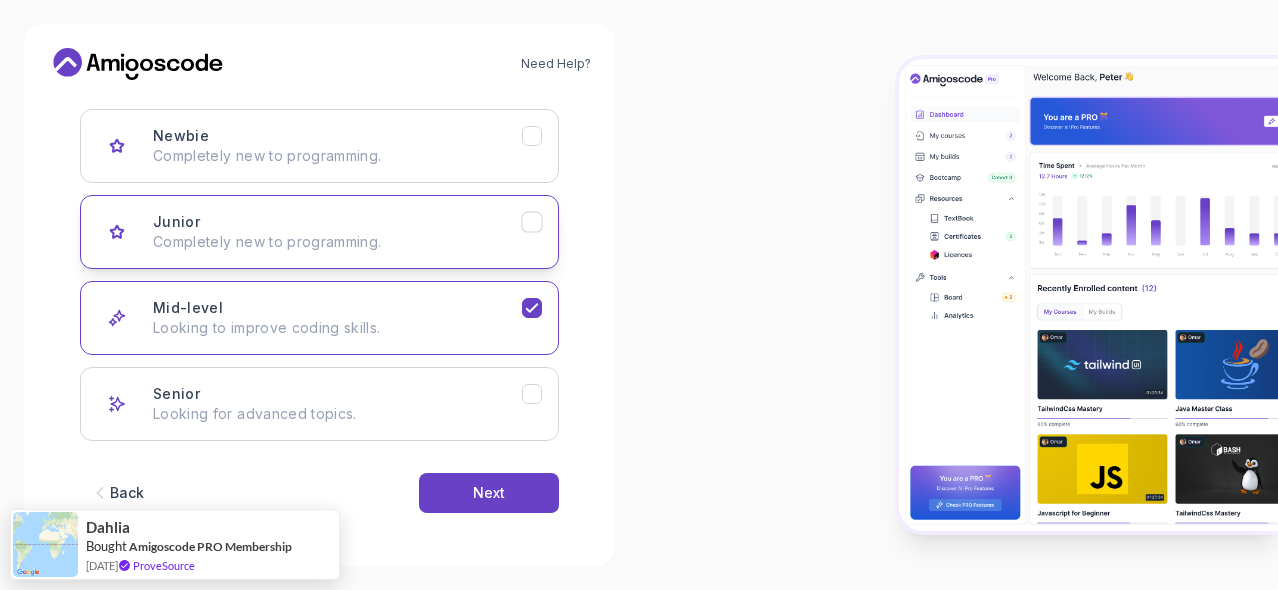 click 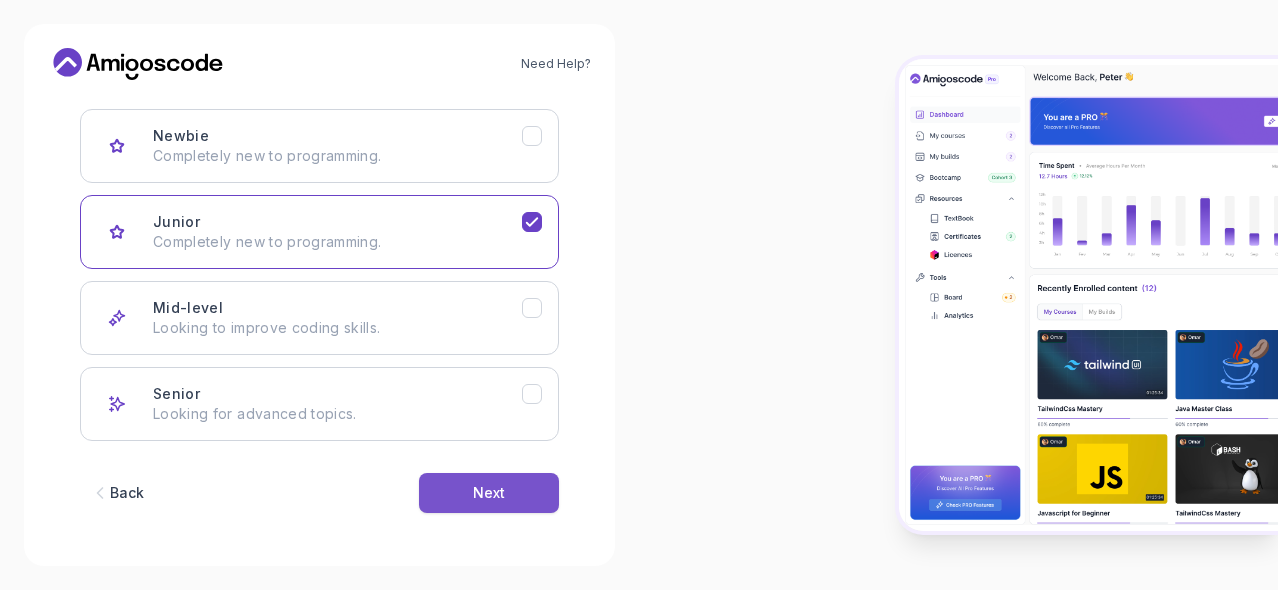 click on "Next" at bounding box center [489, 493] 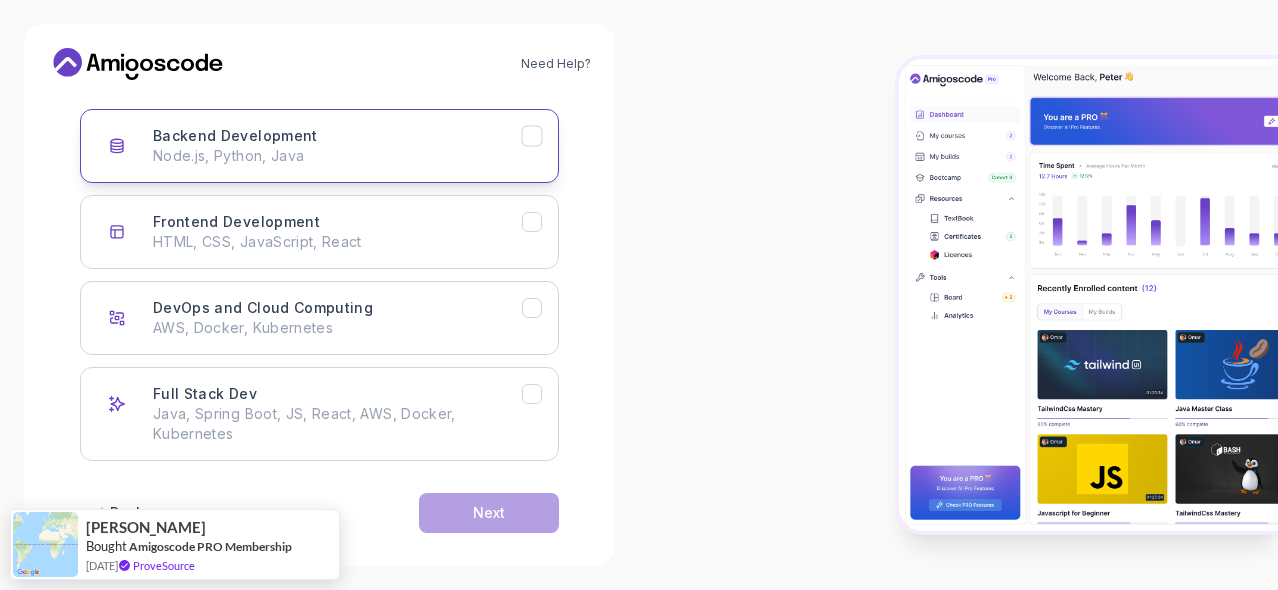 click on "Node.js, Python, Java" at bounding box center (337, 156) 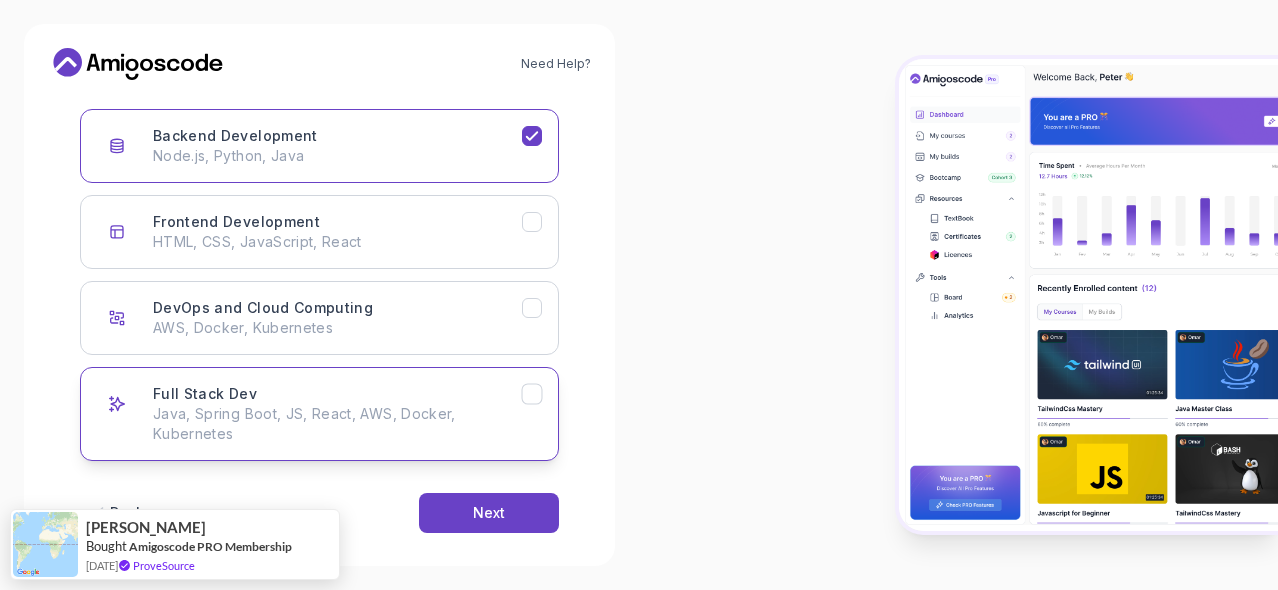 click on "Java, Spring Boot, JS, React, AWS, Docker, Kubernetes" at bounding box center (337, 424) 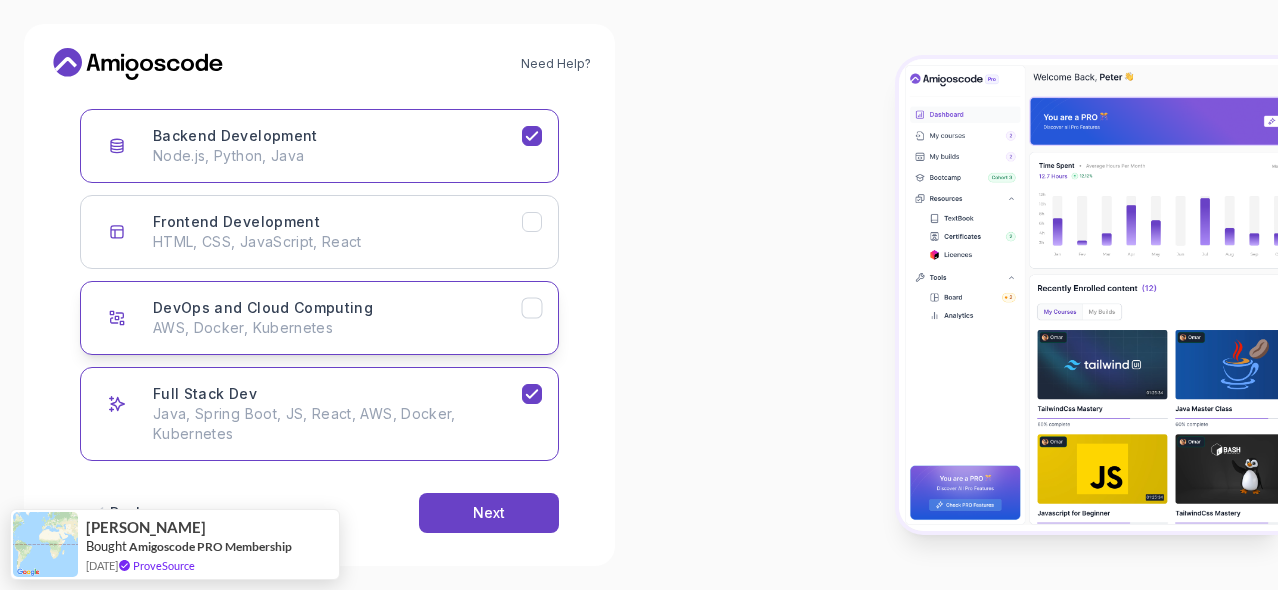 click on "AWS, Docker, Kubernetes" at bounding box center [337, 328] 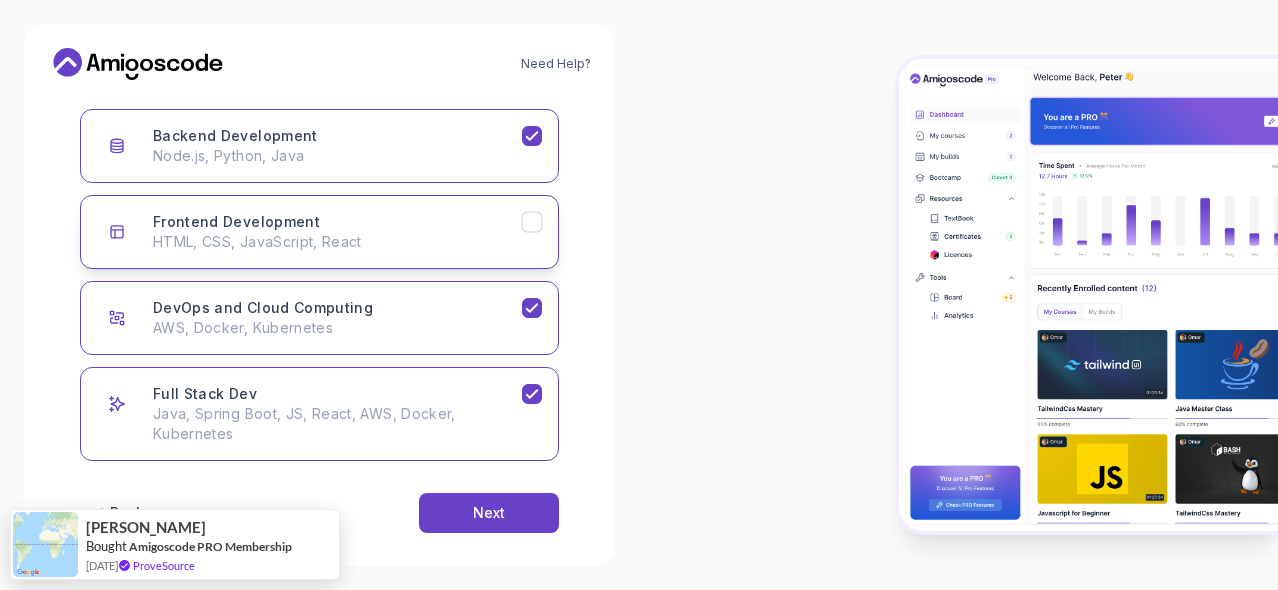 click on "HTML, CSS, JavaScript, React" at bounding box center [337, 242] 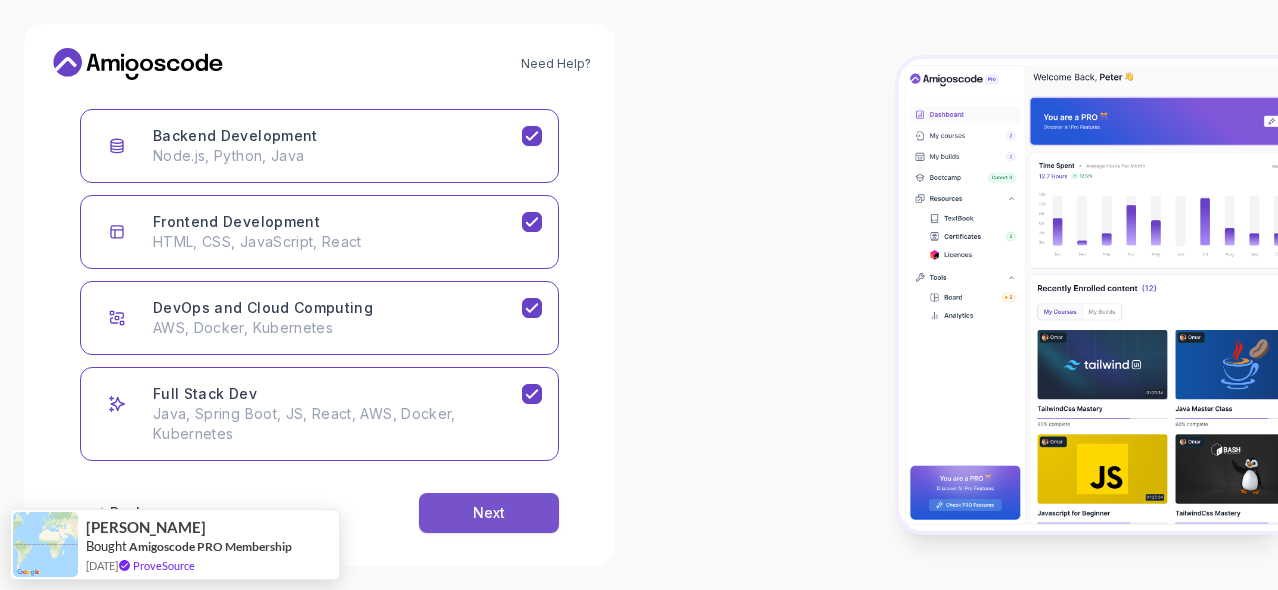 click on "Next" at bounding box center [489, 513] 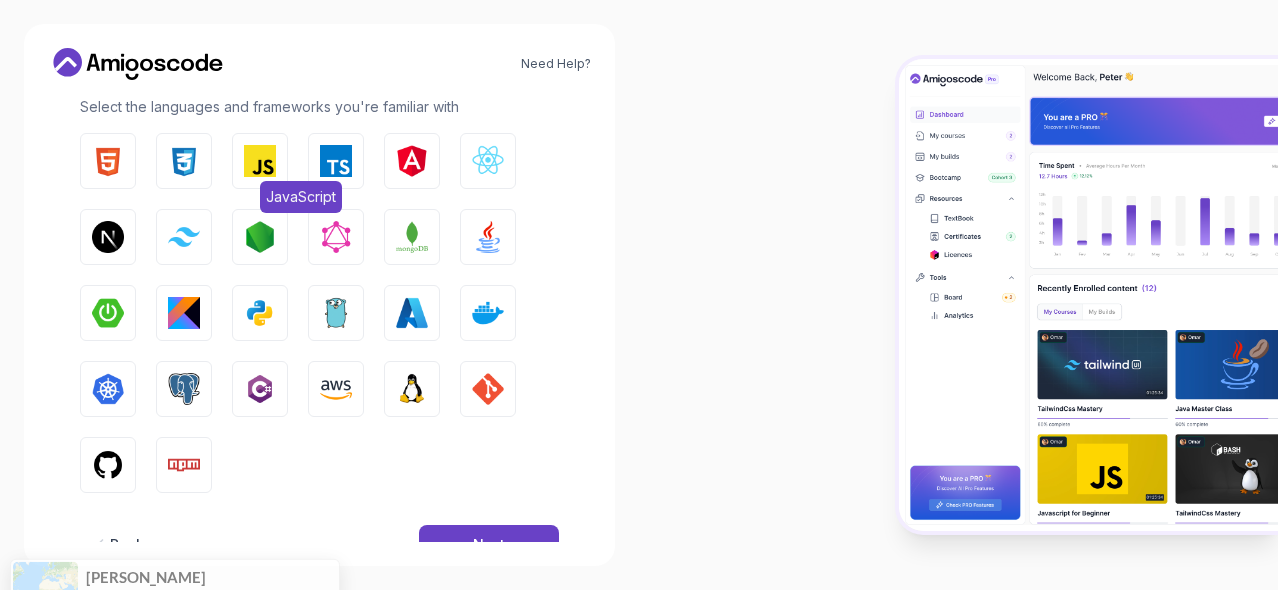 click at bounding box center (260, 161) 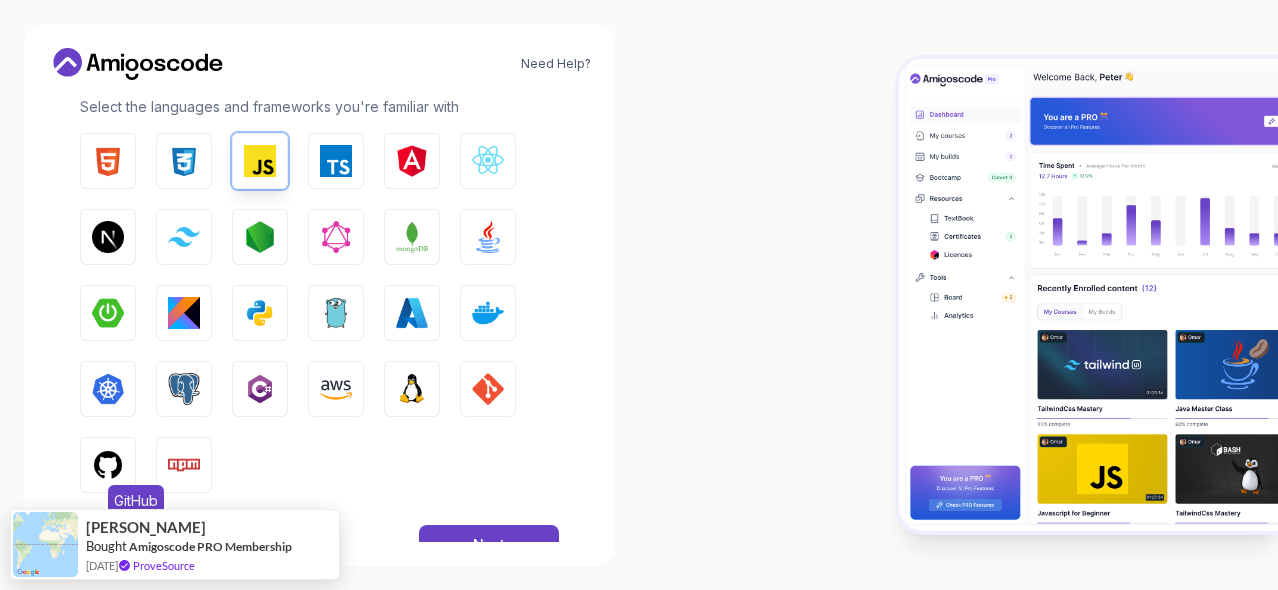 click on "GitHub" at bounding box center (108, 465) 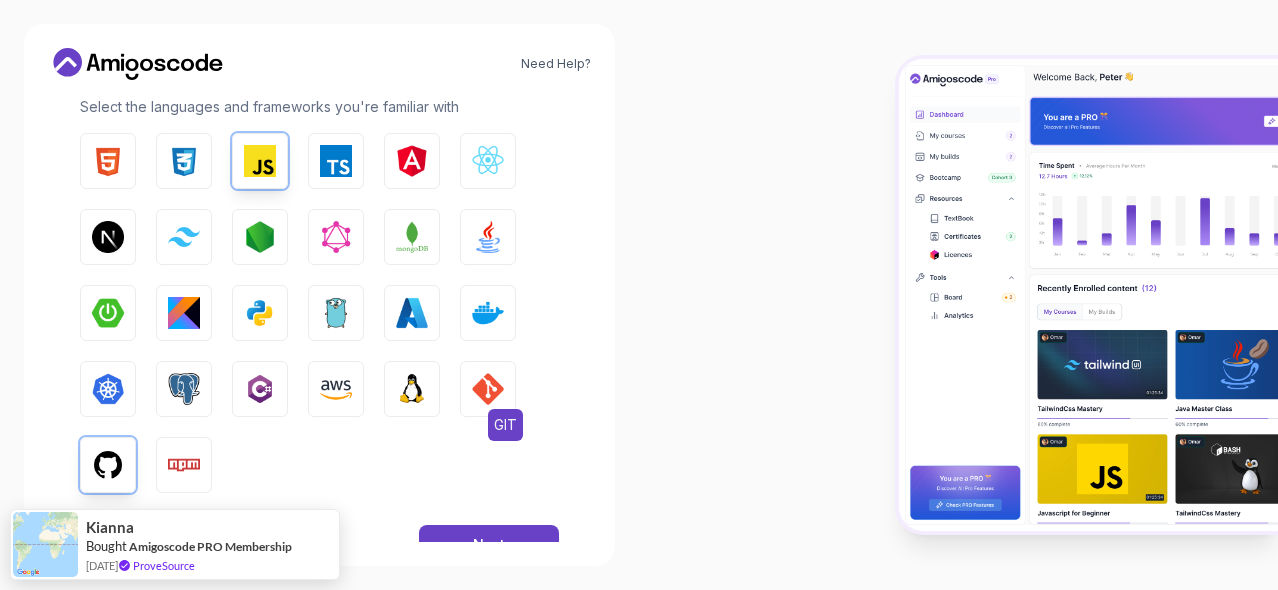 click at bounding box center (488, 389) 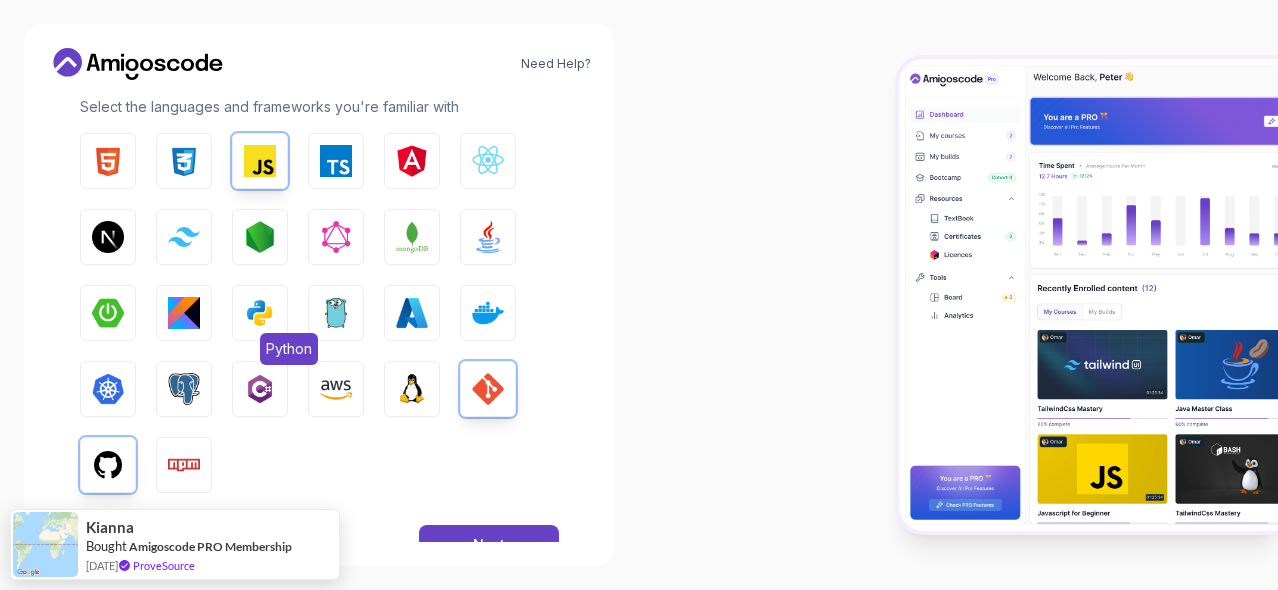 click at bounding box center [260, 313] 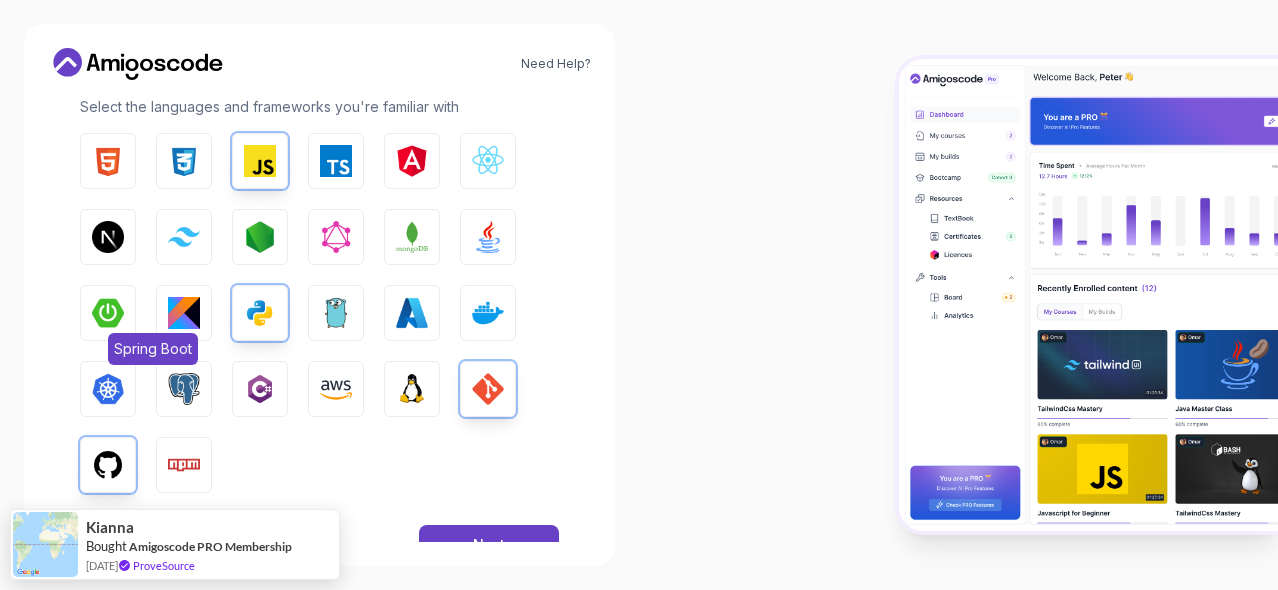 click on "Spring Boot" at bounding box center [108, 313] 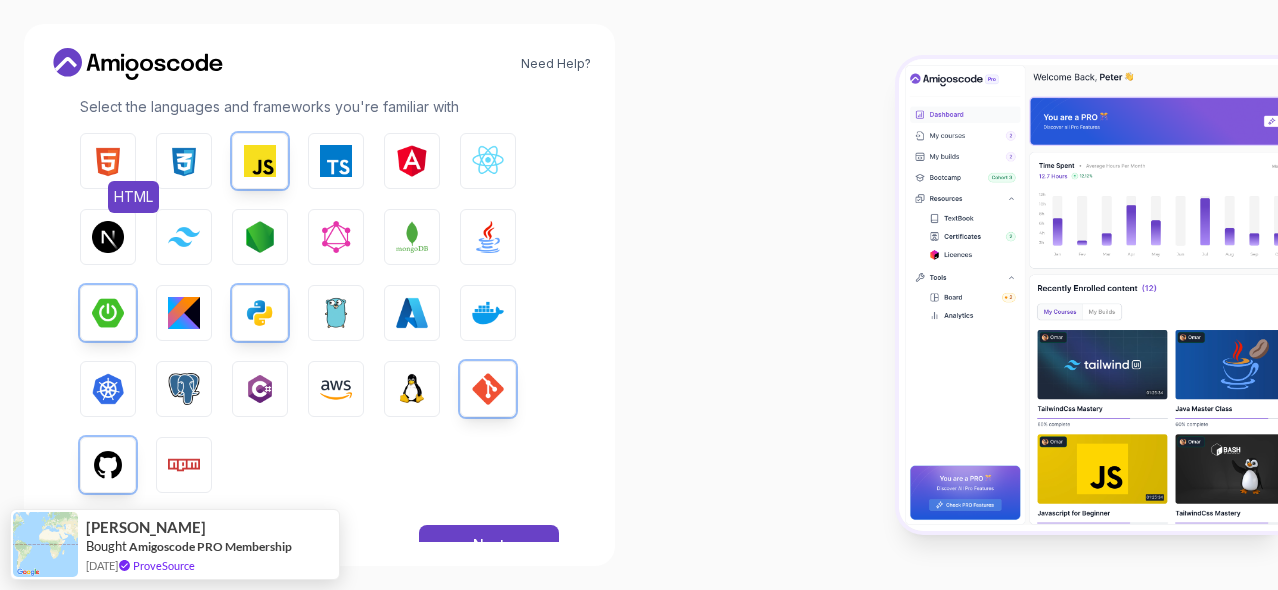 click at bounding box center [108, 161] 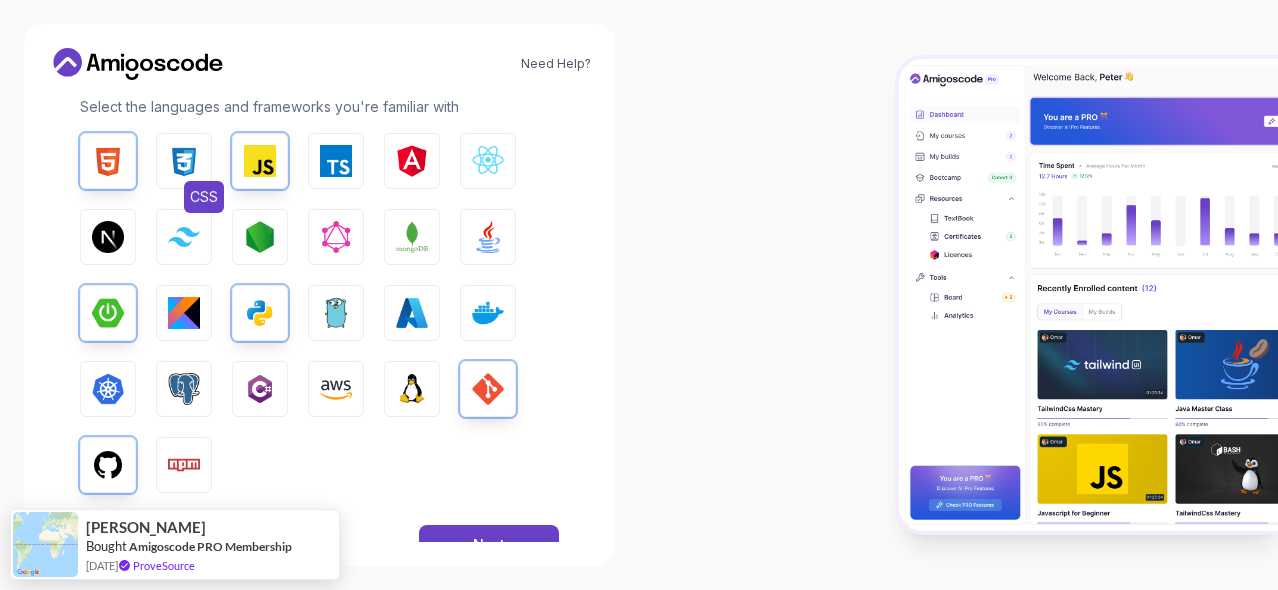 click on "CSS" at bounding box center (184, 161) 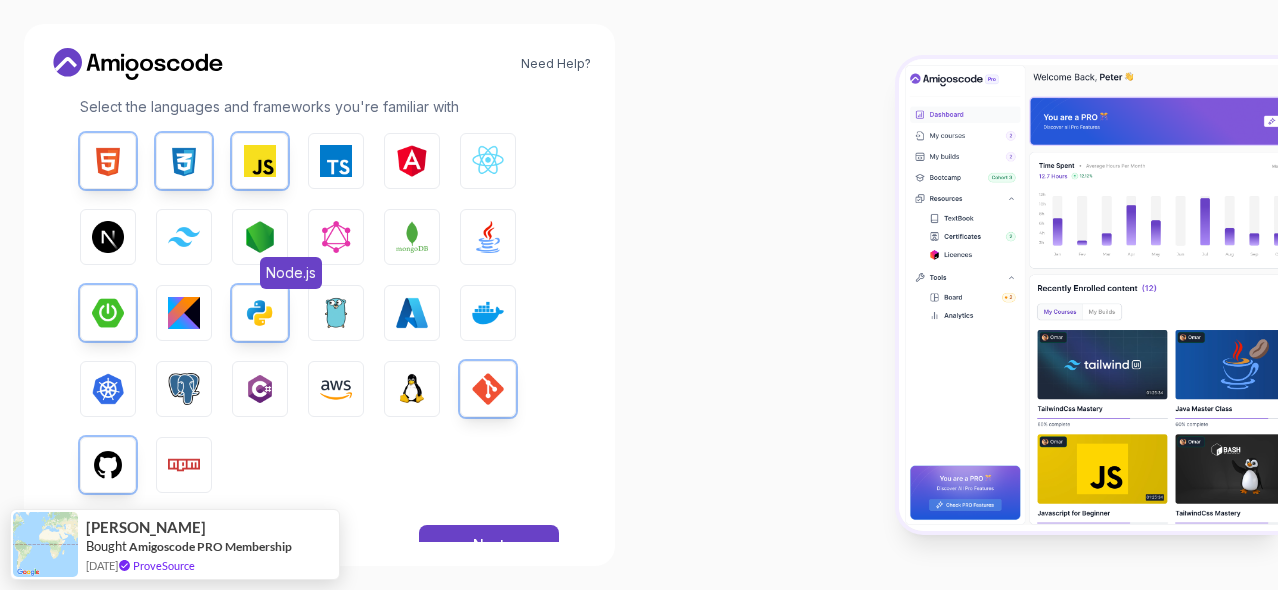 click at bounding box center [260, 237] 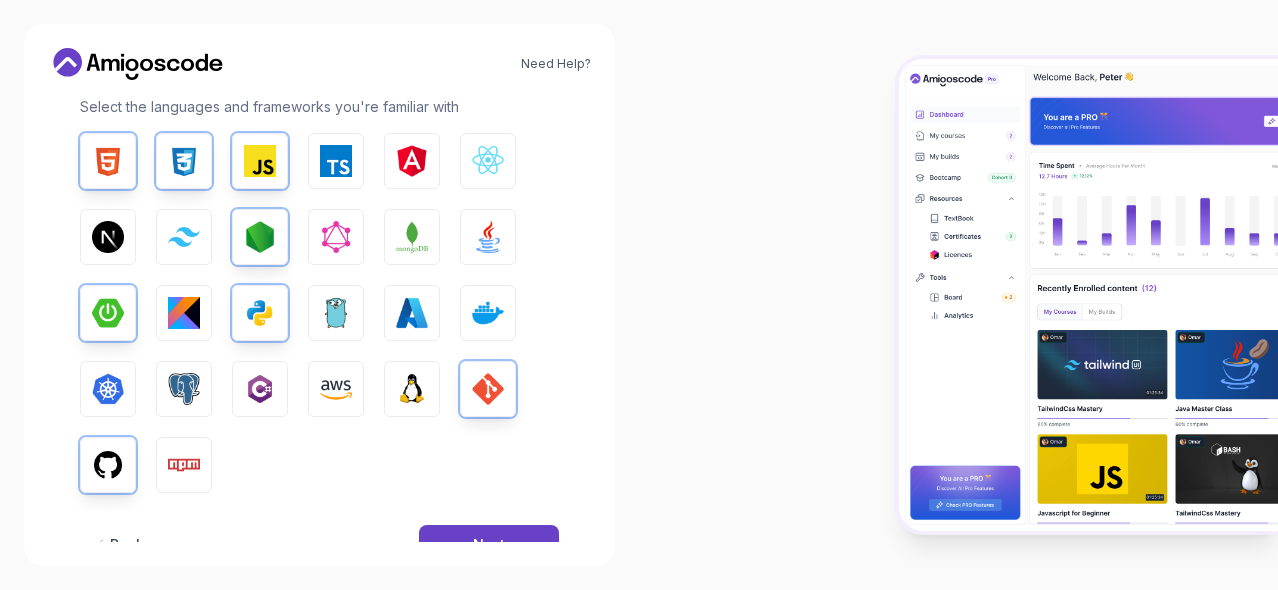 scroll, scrollTop: 359, scrollLeft: 0, axis: vertical 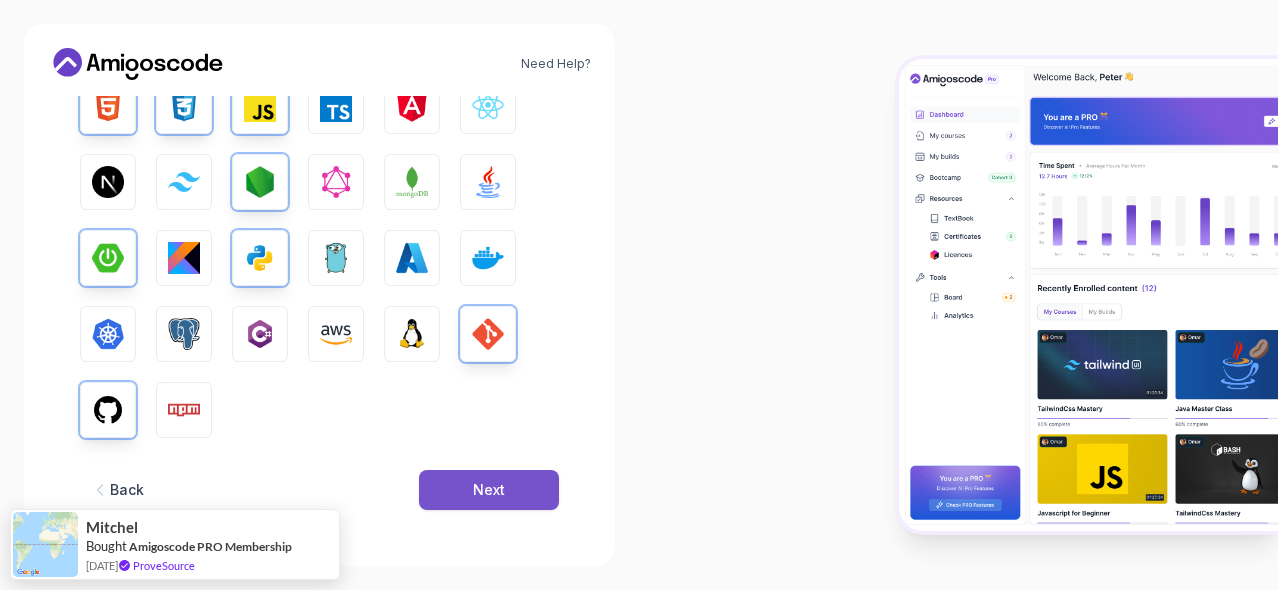 click on "Next" at bounding box center (489, 490) 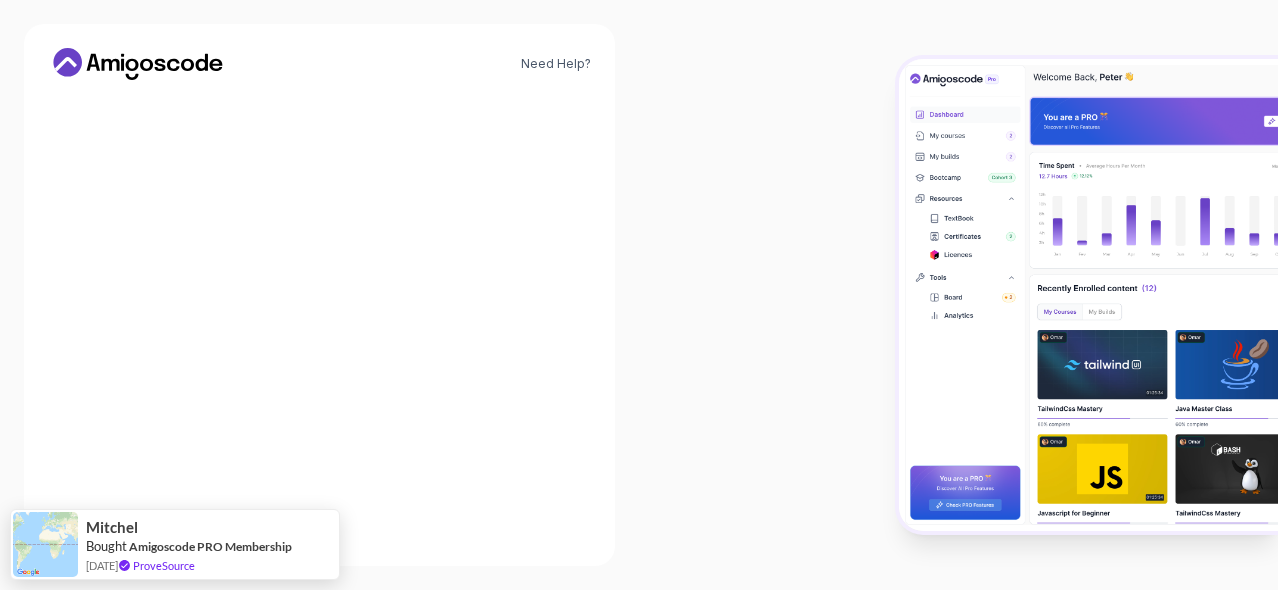scroll, scrollTop: 316, scrollLeft: 0, axis: vertical 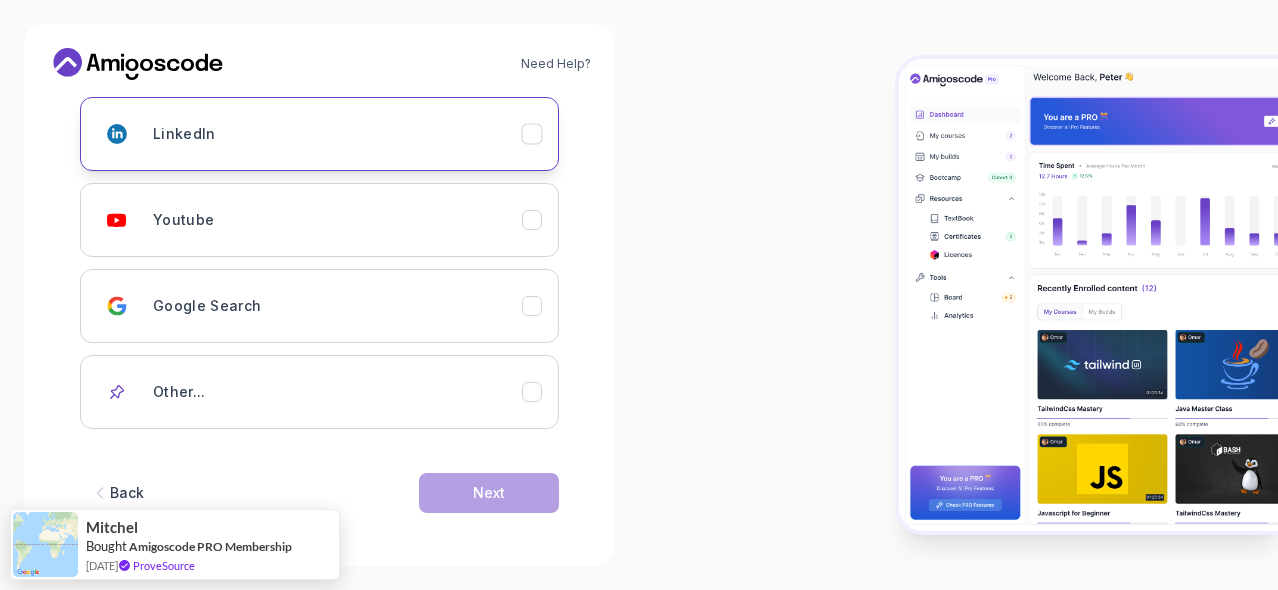 click 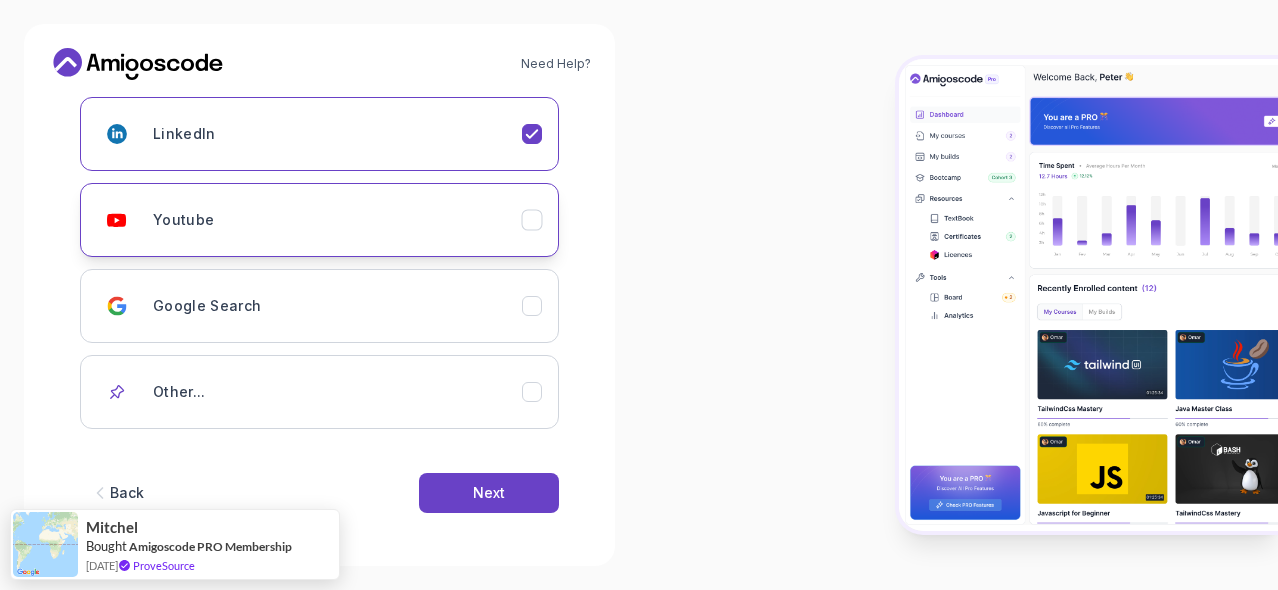 click on "Youtube" at bounding box center (319, 220) 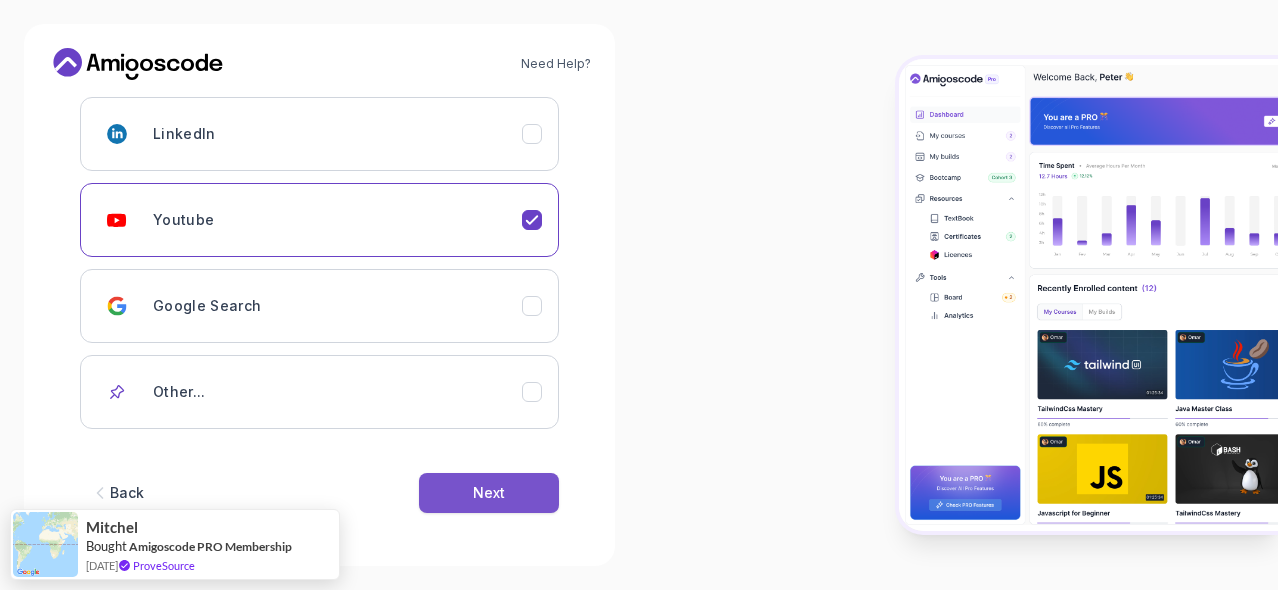 click on "Next" at bounding box center (489, 493) 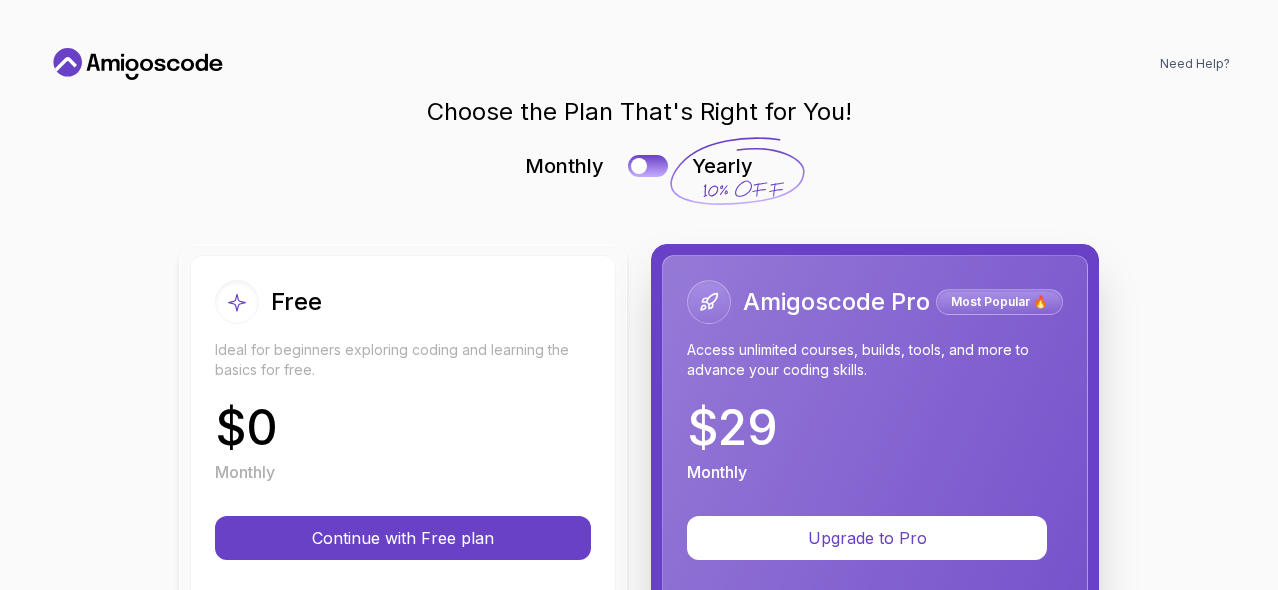 scroll, scrollTop: 0, scrollLeft: 0, axis: both 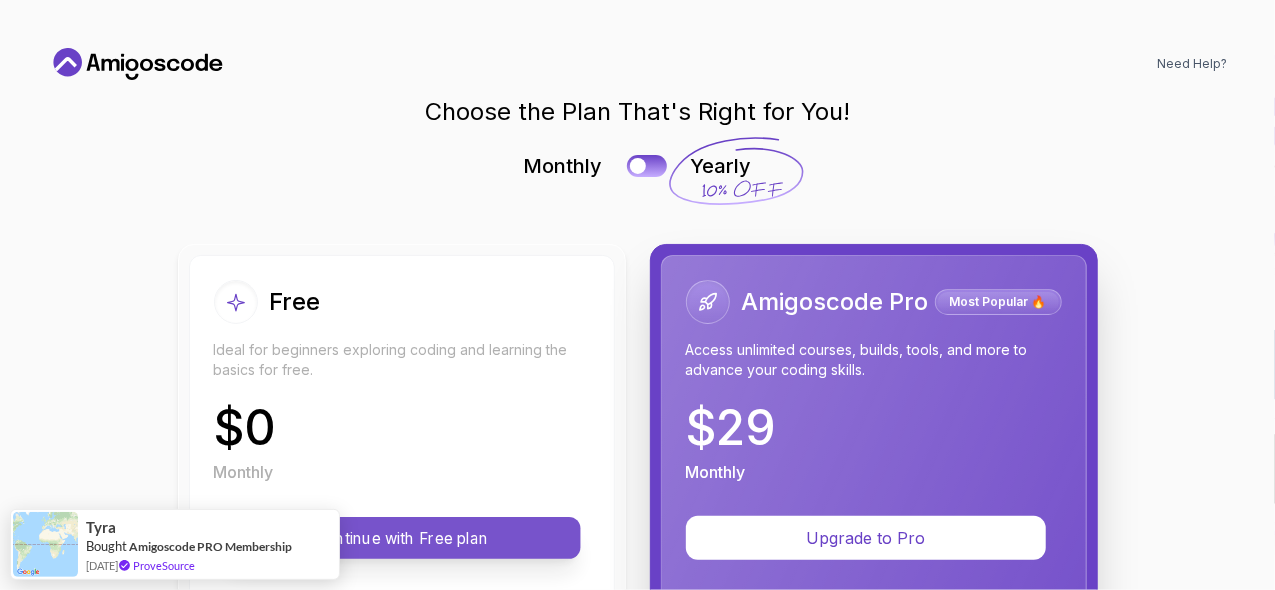 click on "Continue with Free plan" at bounding box center (402, 538) 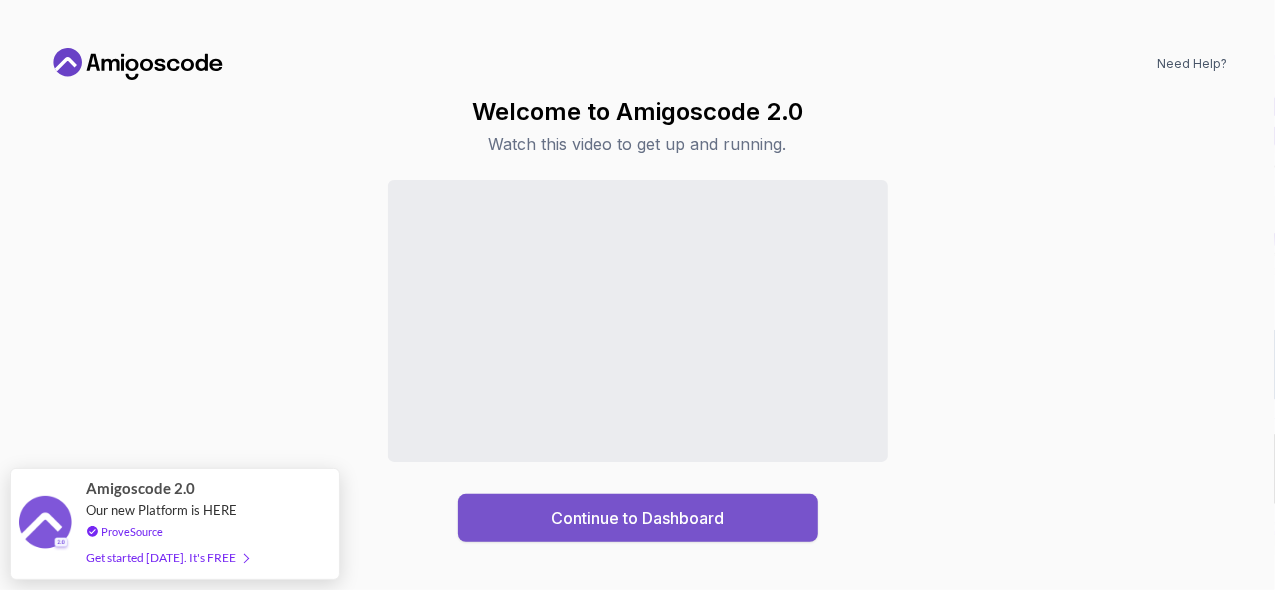 click on "Continue to Dashboard" at bounding box center (637, 518) 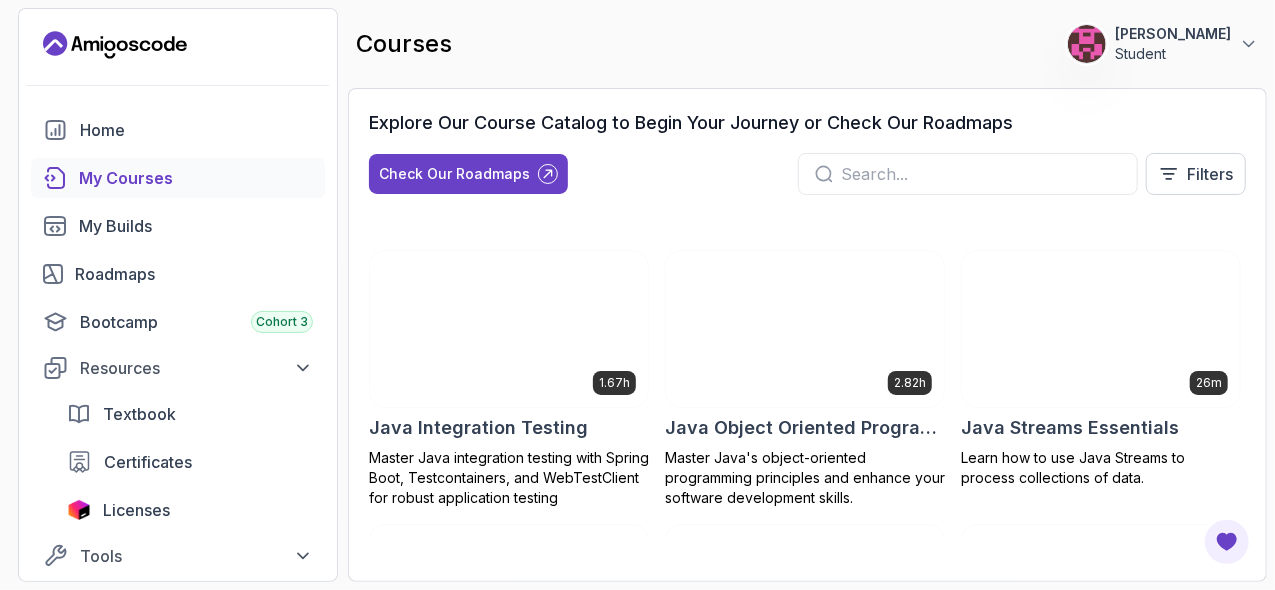 scroll, scrollTop: 0, scrollLeft: 0, axis: both 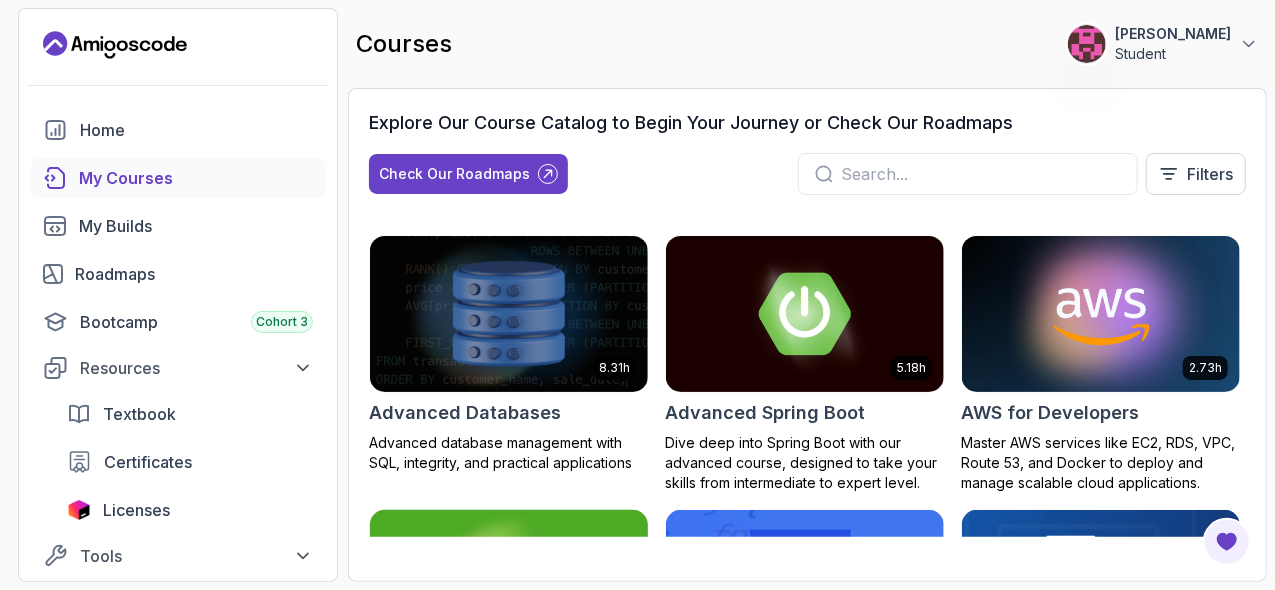 click at bounding box center [509, 587] 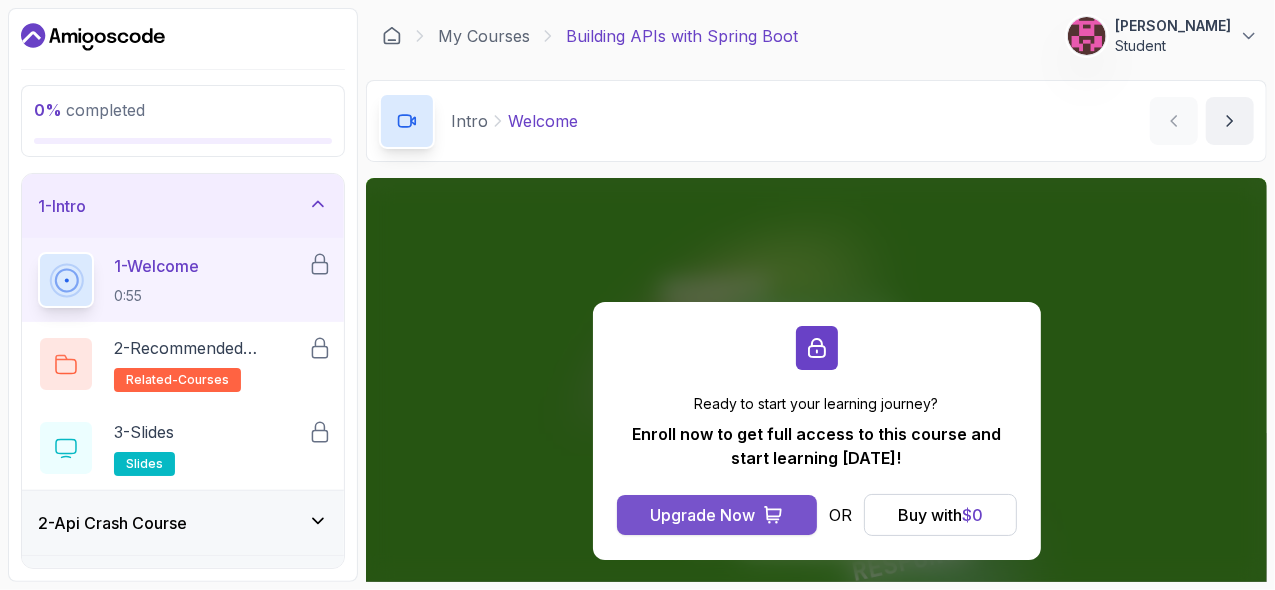 click on "Upgrade Now" at bounding box center (702, 515) 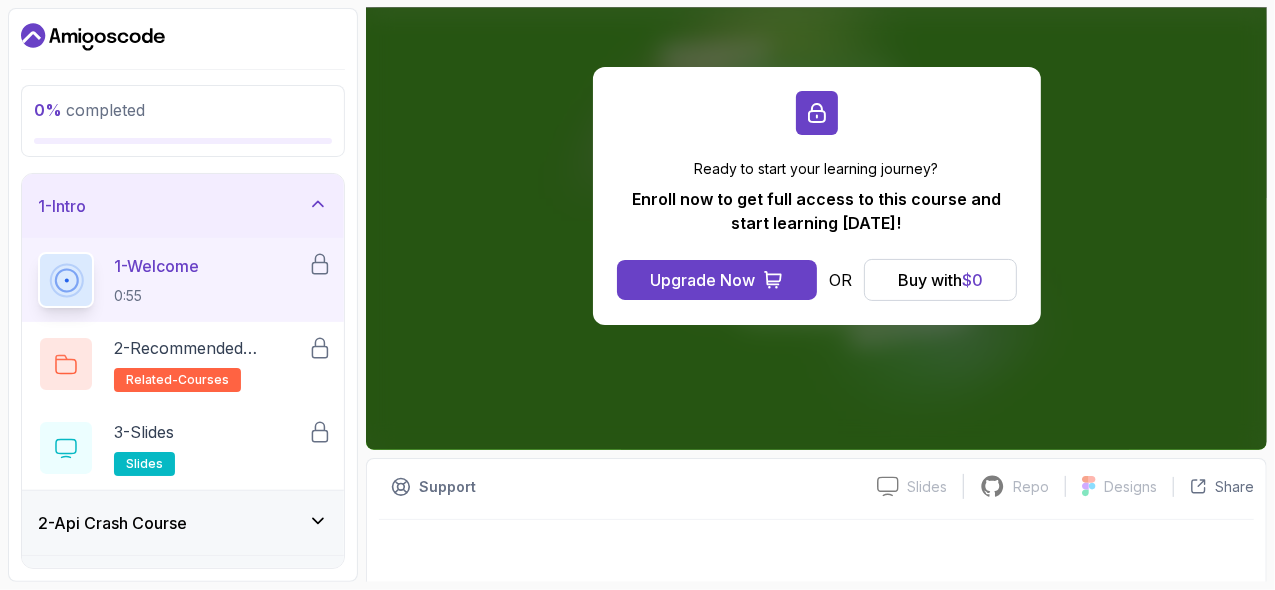 scroll, scrollTop: 240, scrollLeft: 0, axis: vertical 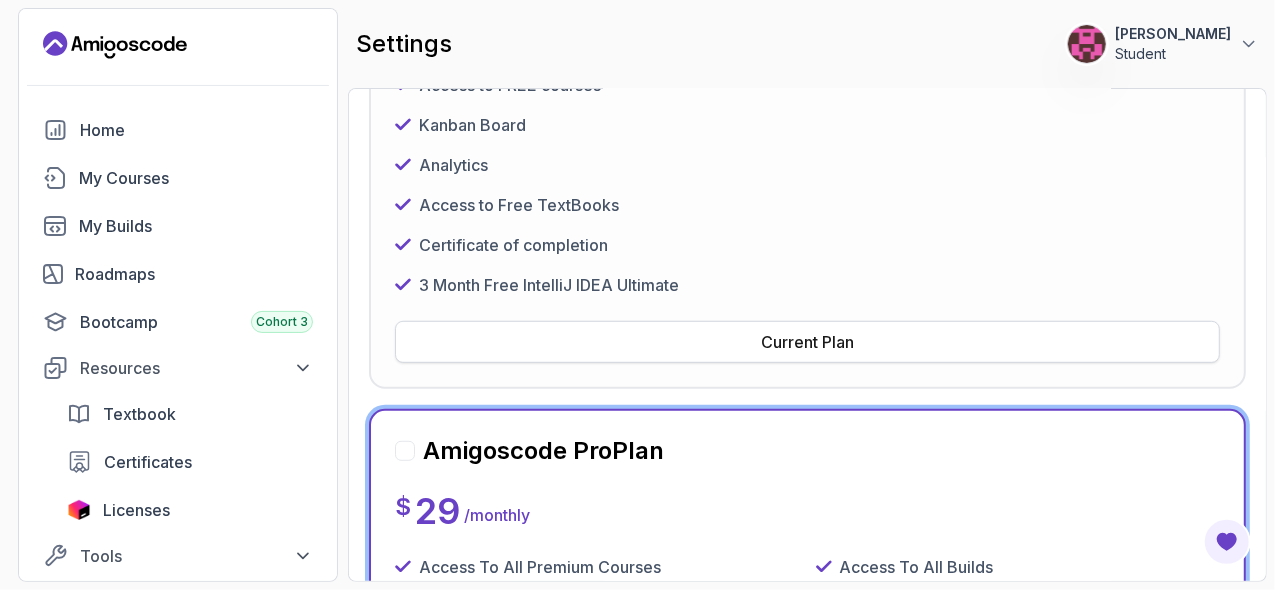 click on "Current Plan" at bounding box center [807, 342] 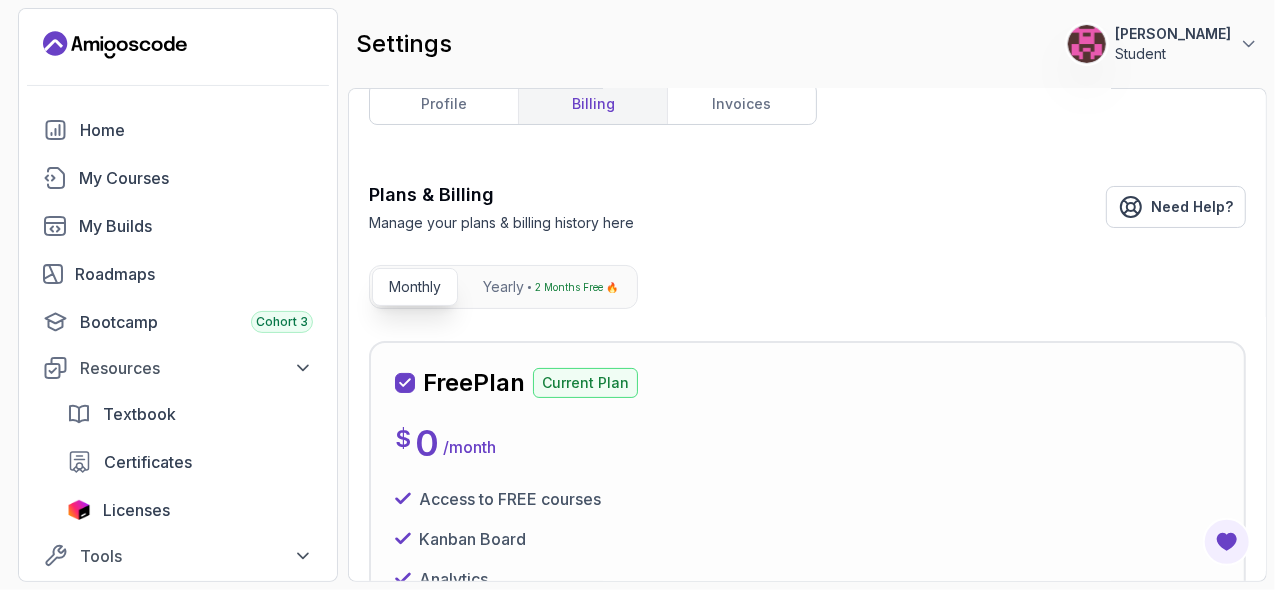 scroll, scrollTop: 0, scrollLeft: 0, axis: both 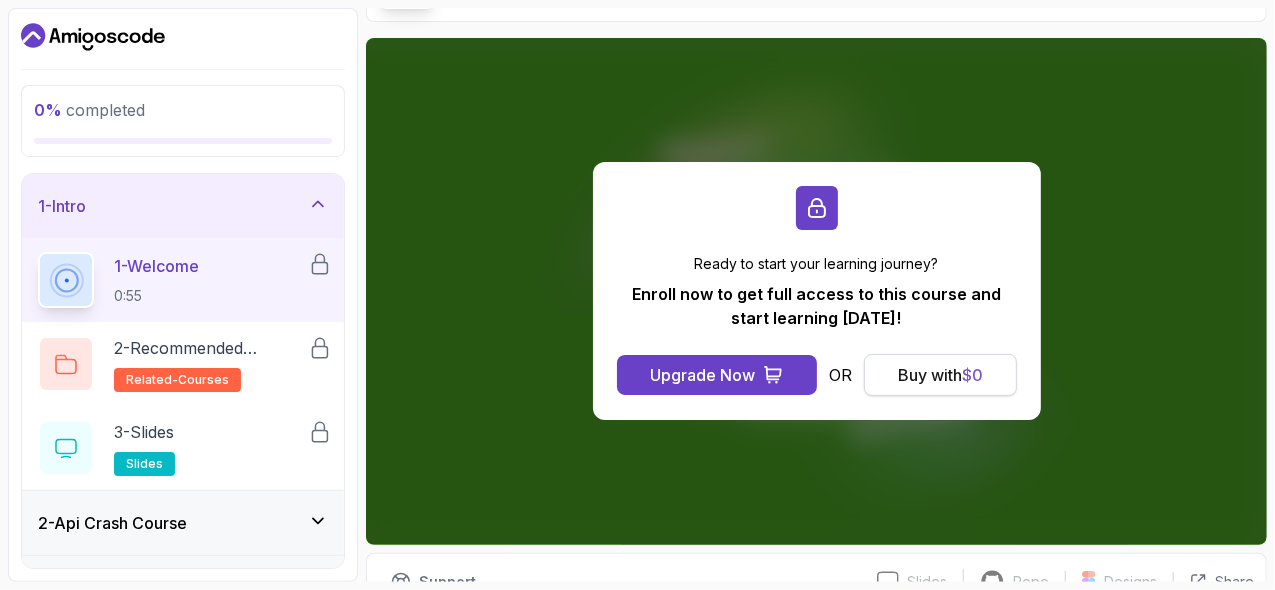 click on "Buy with  $ 0" at bounding box center [940, 375] 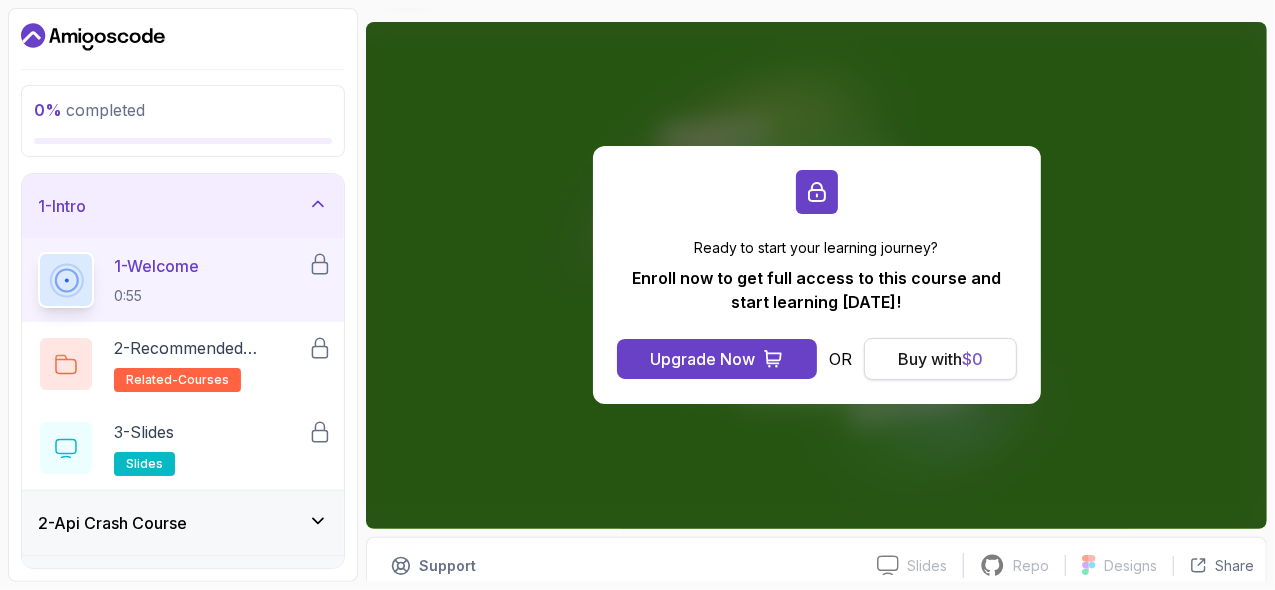 scroll, scrollTop: 186, scrollLeft: 0, axis: vertical 